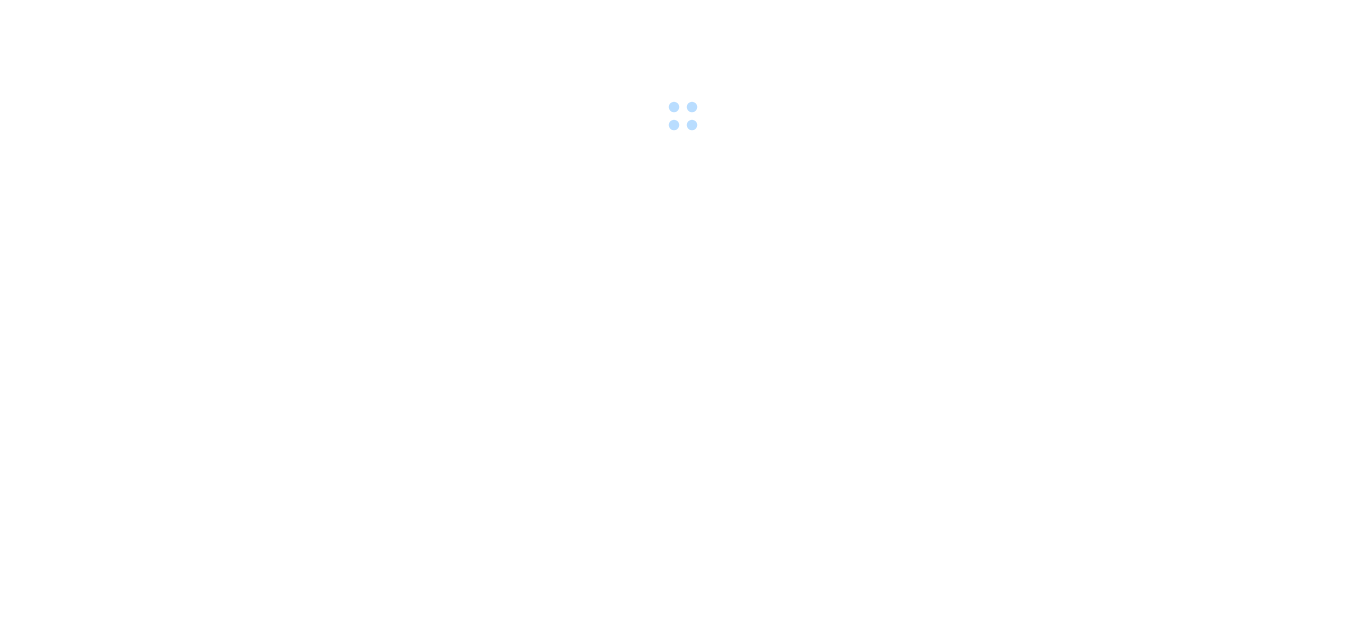 scroll, scrollTop: 0, scrollLeft: 0, axis: both 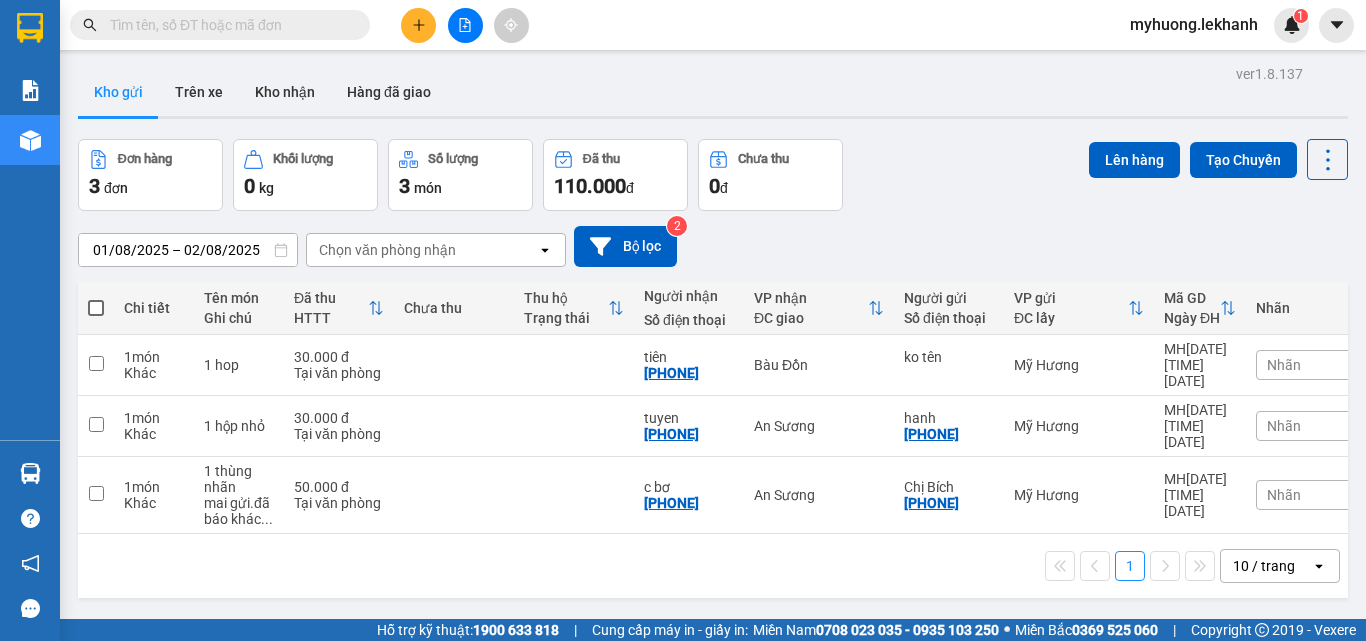 click on "01/08/2025 – 02/08/2025" at bounding box center [188, 250] 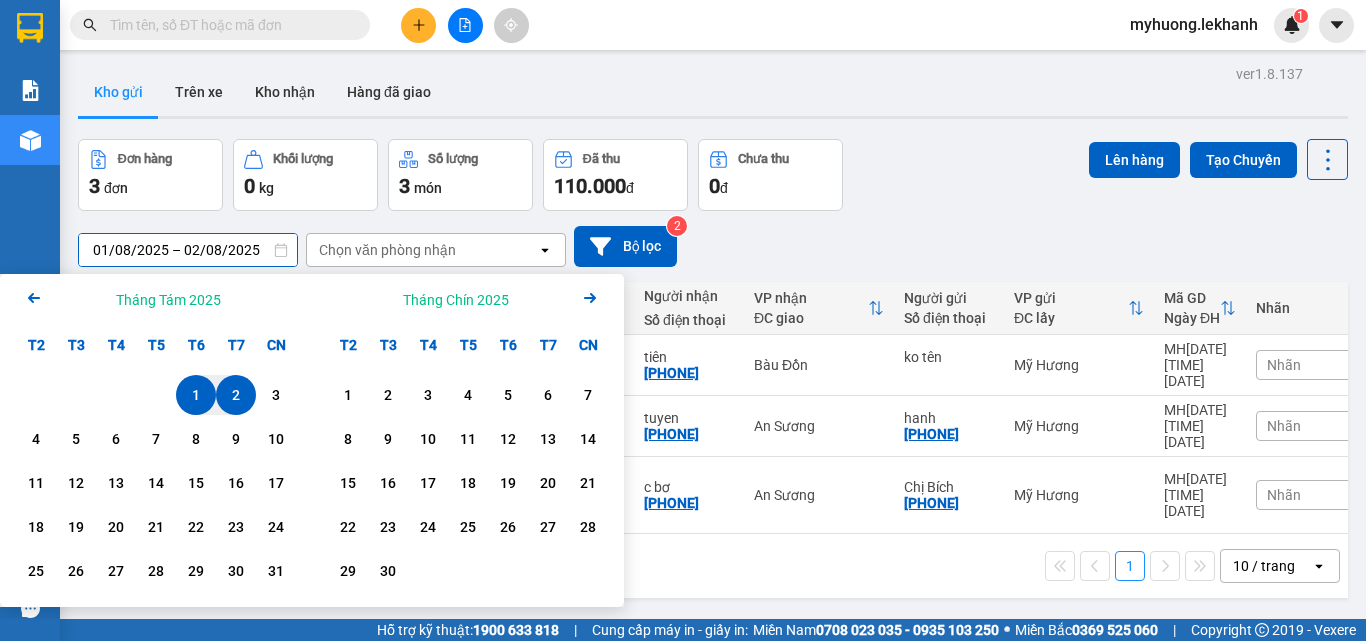click on "2" at bounding box center (236, 395) 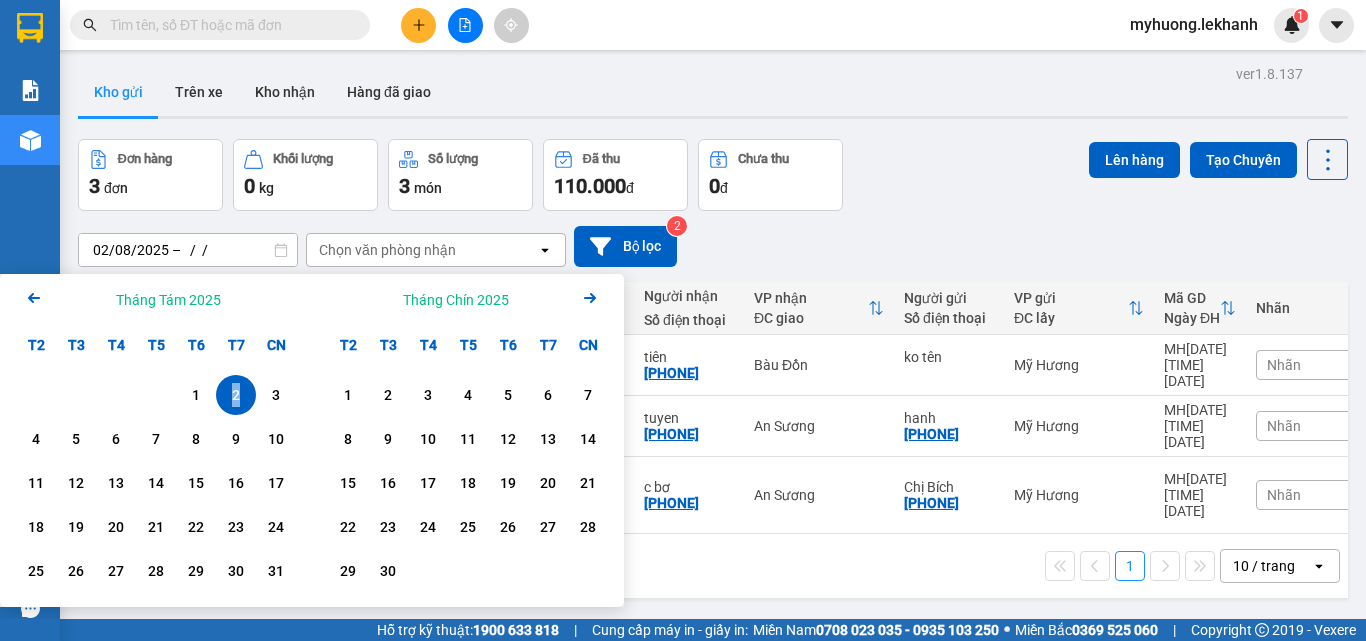 click on "2" at bounding box center (236, 395) 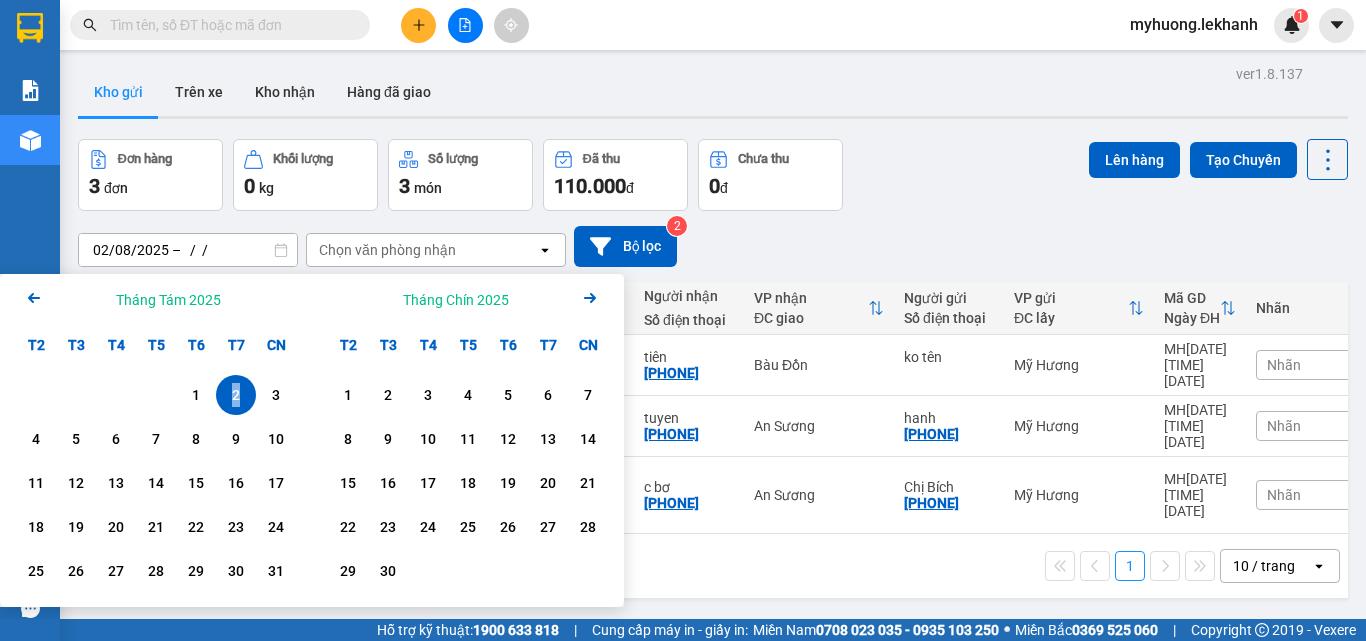 type on "02/08/2025 – 02/08/2025" 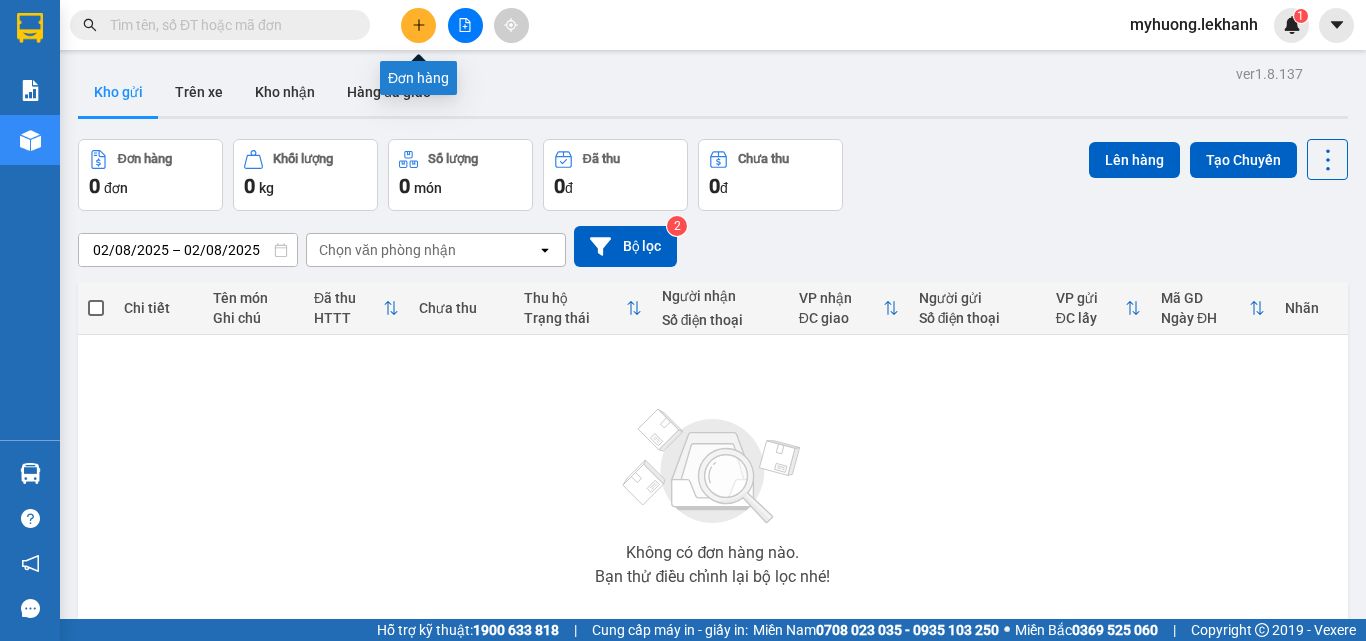 click at bounding box center (418, 25) 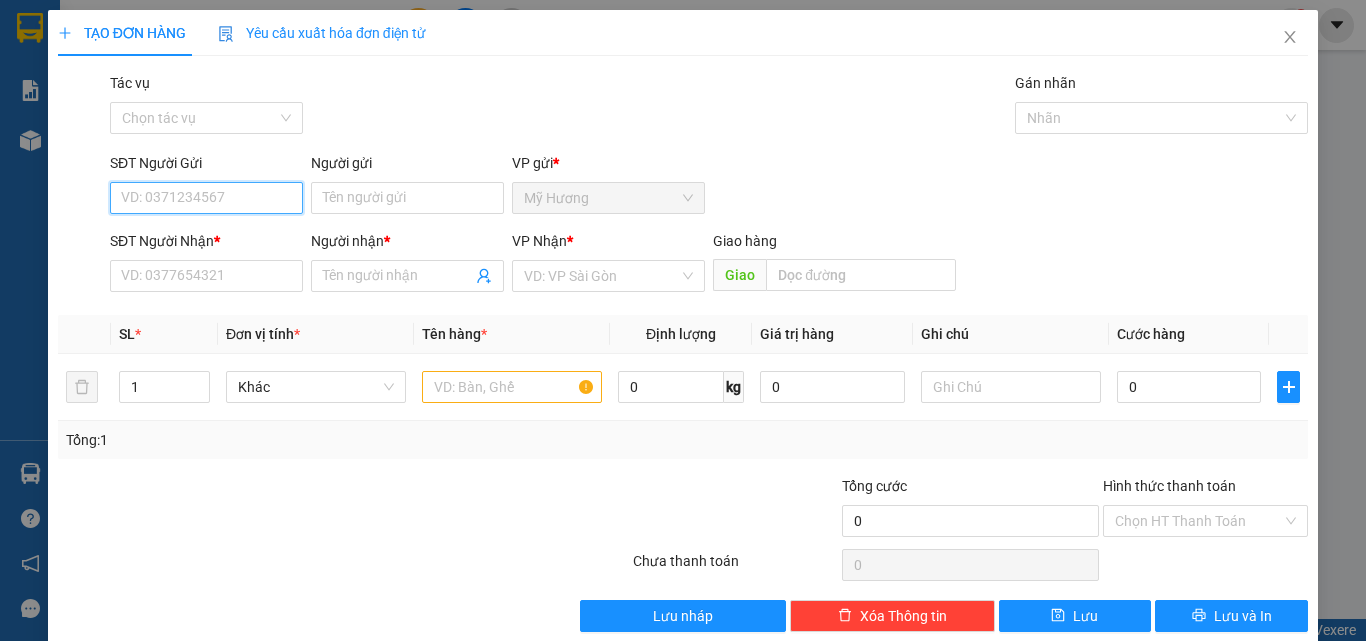 click on "SĐT Người Gửi" at bounding box center [206, 198] 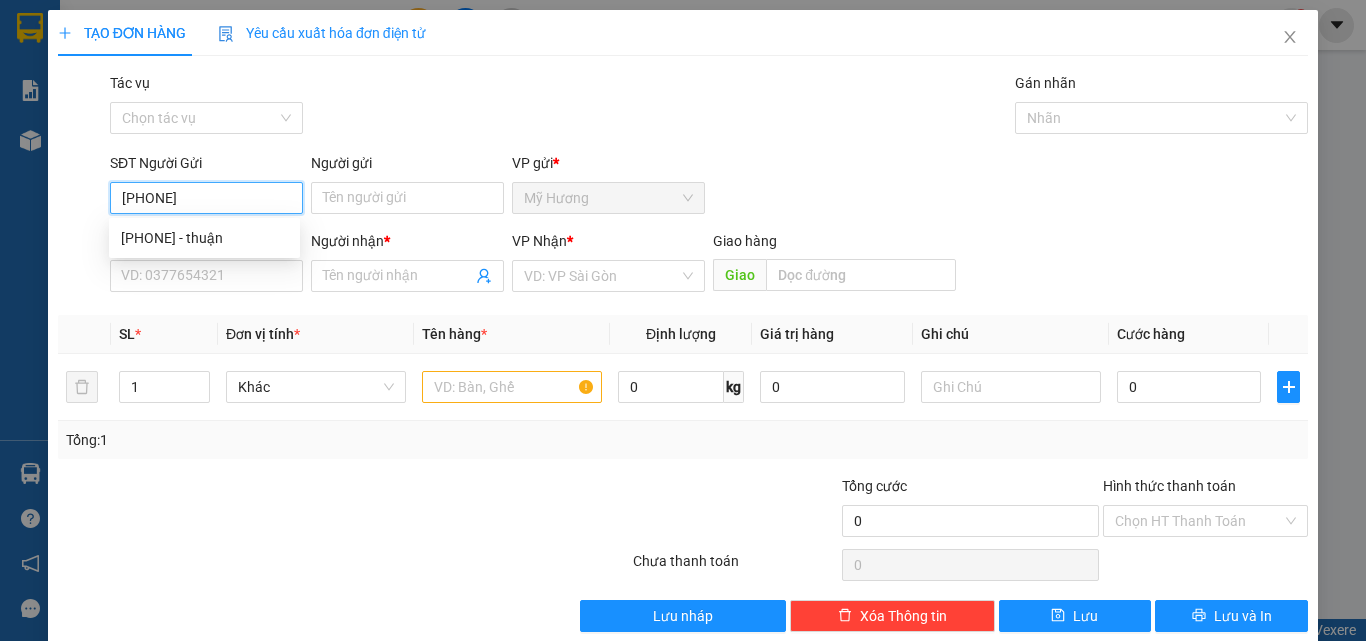 type on "[PHONE]" 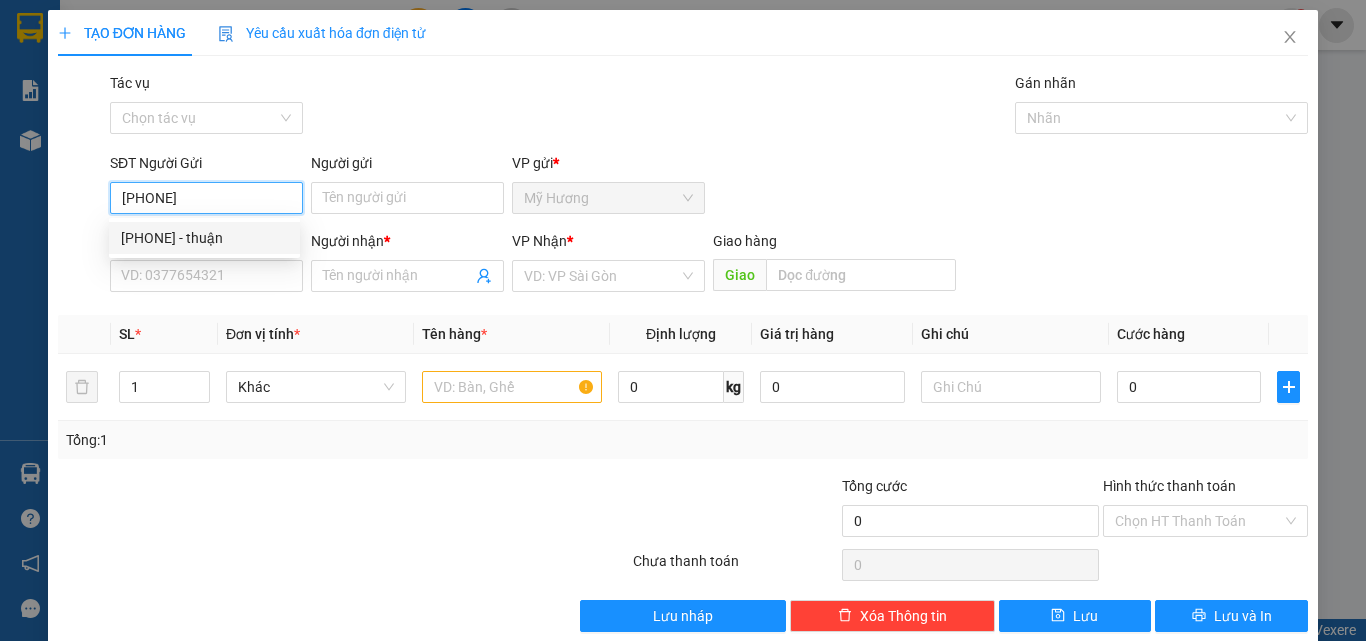 click on "[PHONE] - thuận" at bounding box center (204, 238) 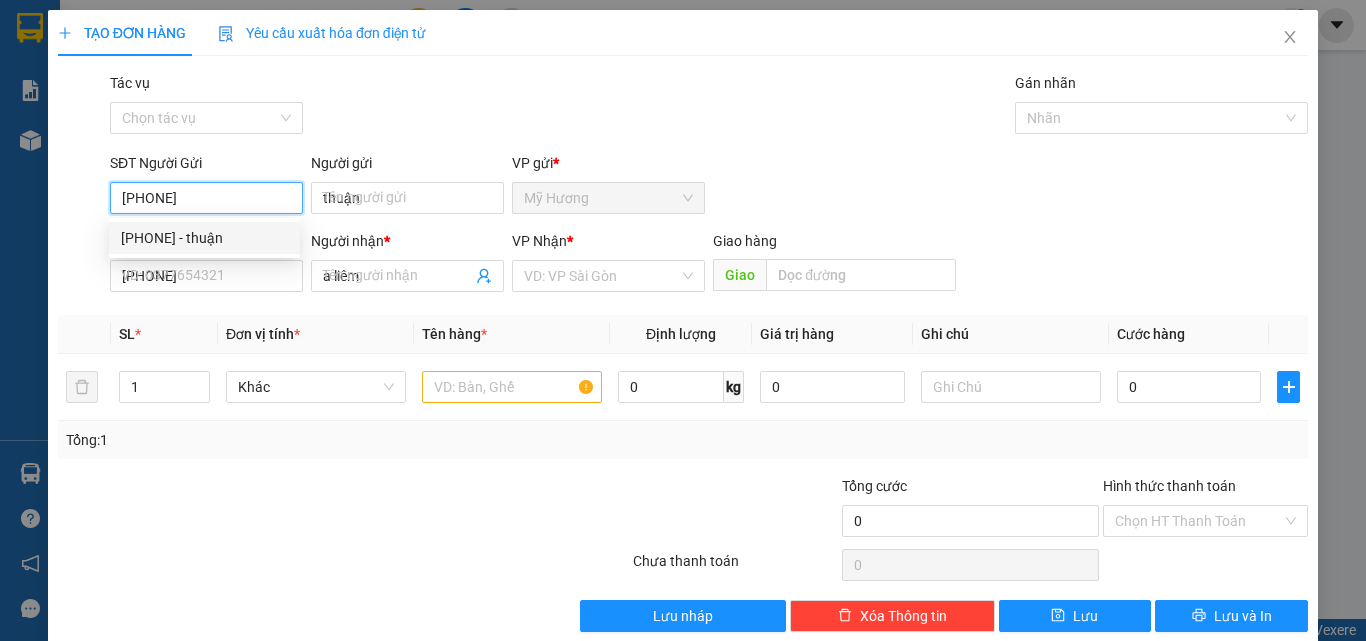 type on "30.000" 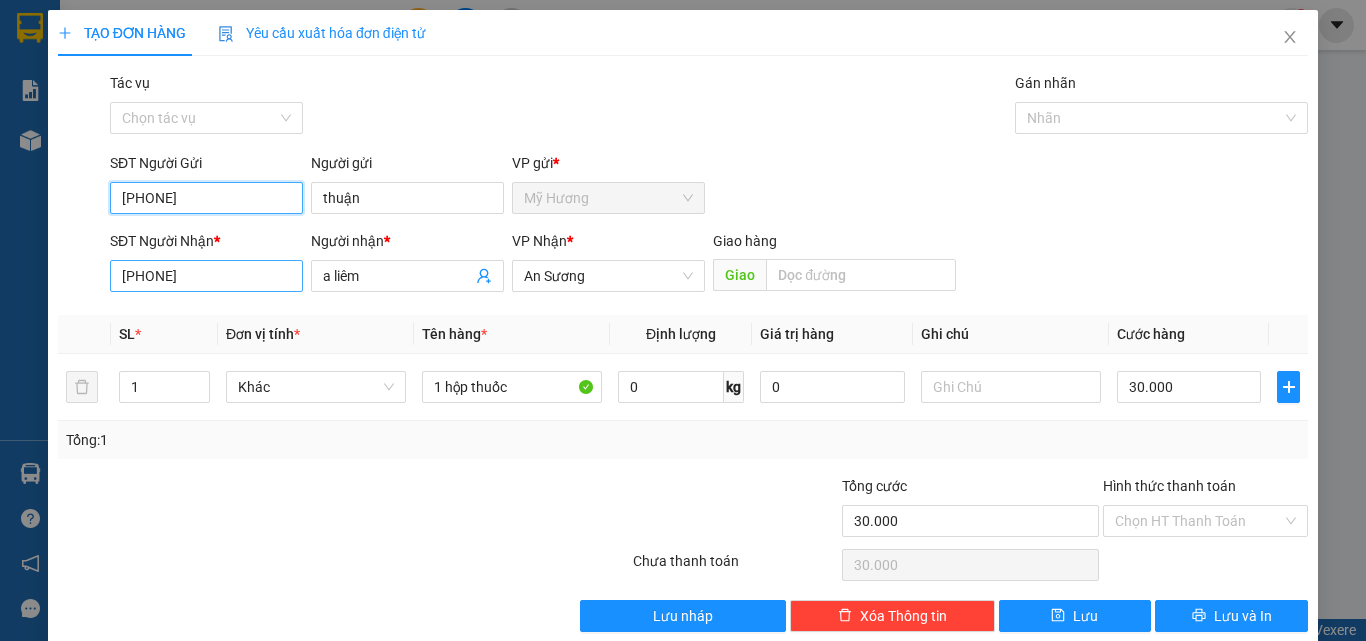 type on "[PHONE]" 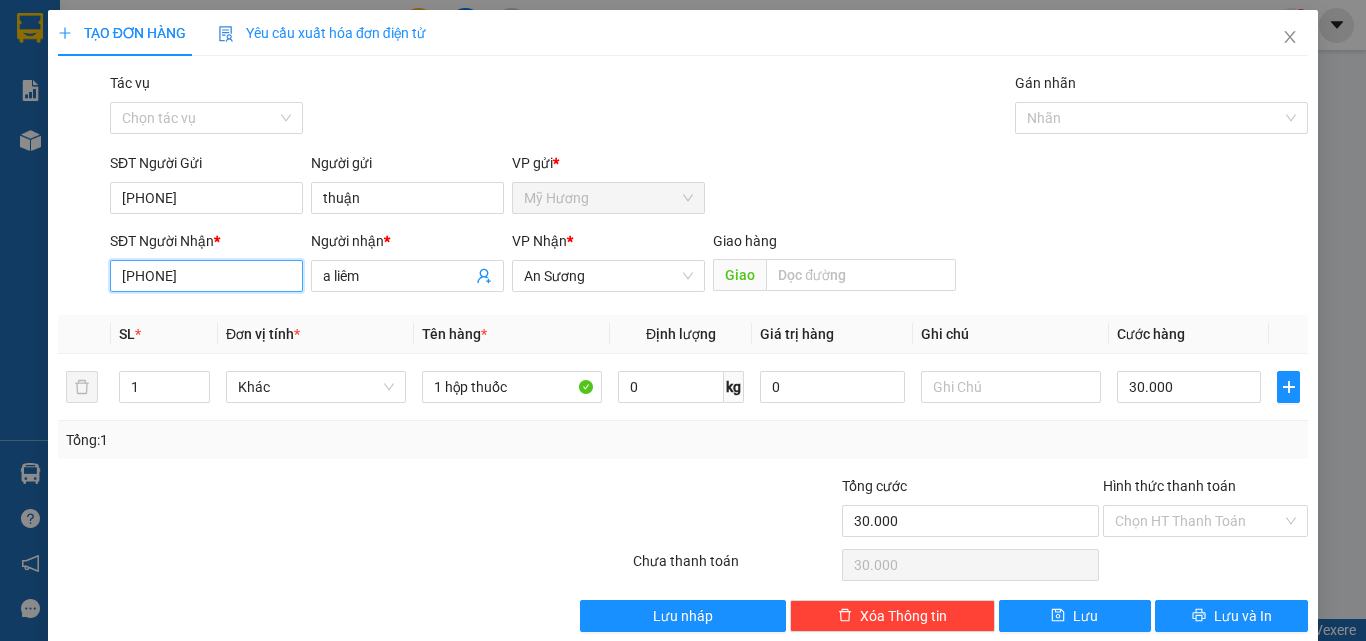 click on "[PHONE]" at bounding box center (206, 276) 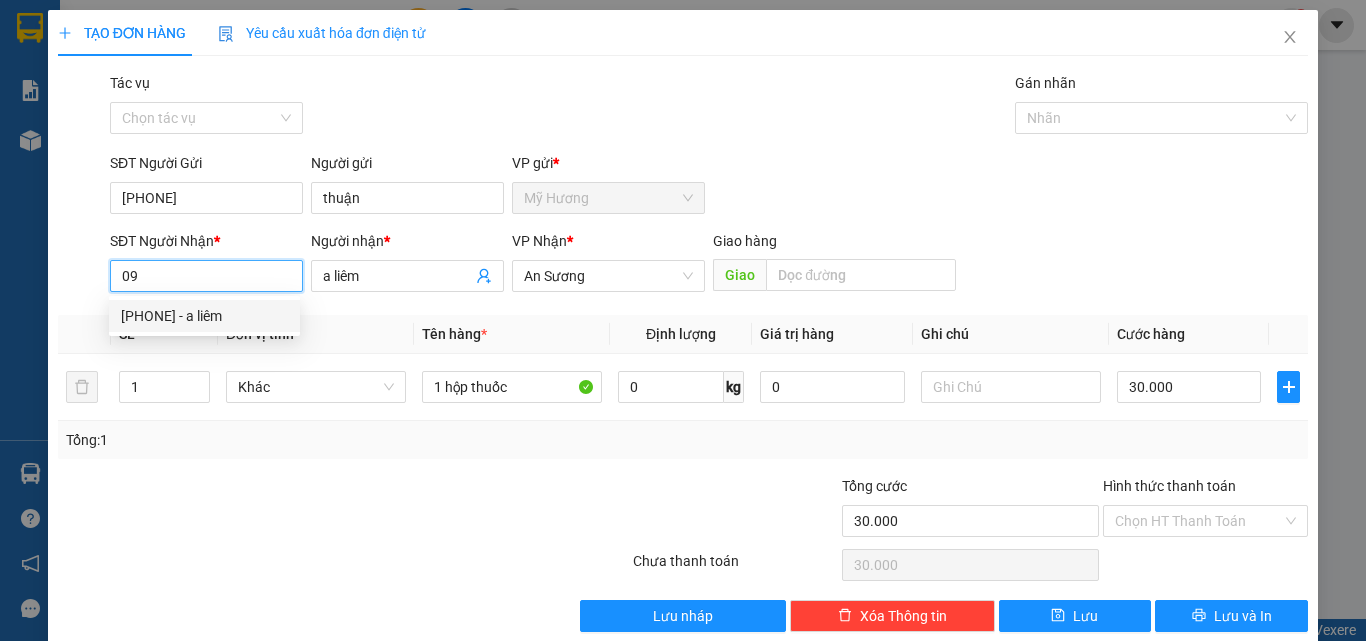 type on "0" 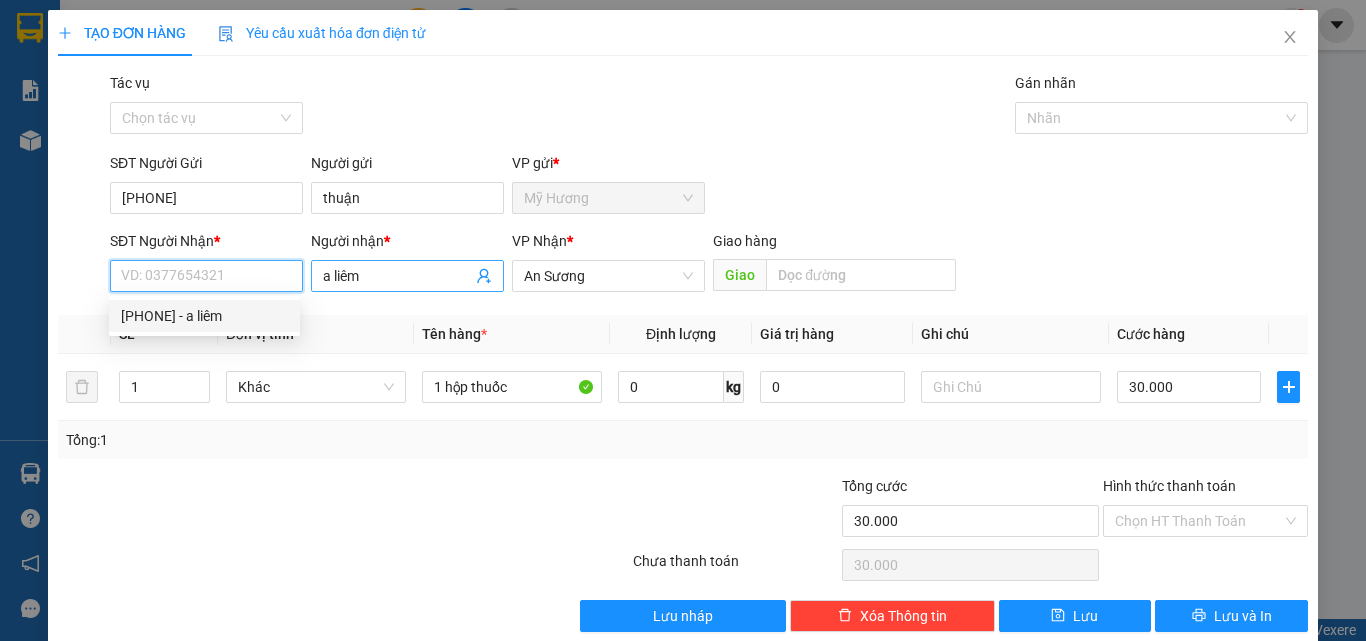 type 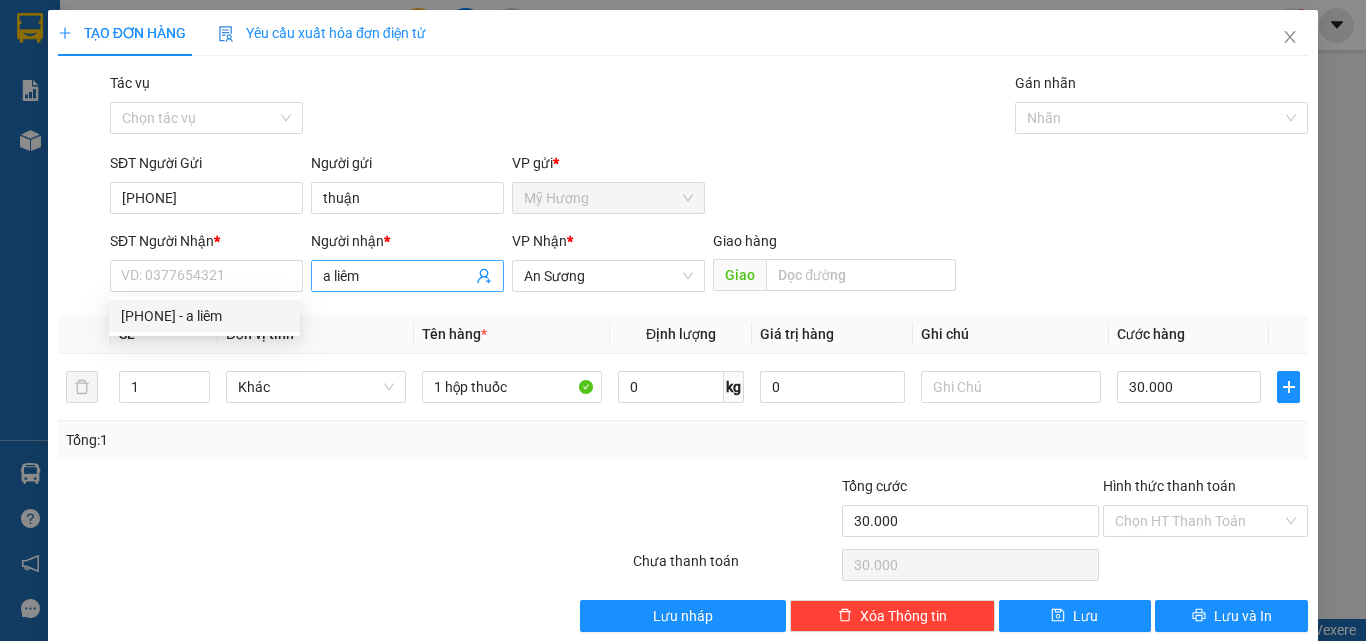 click on "a liêm" at bounding box center (397, 276) 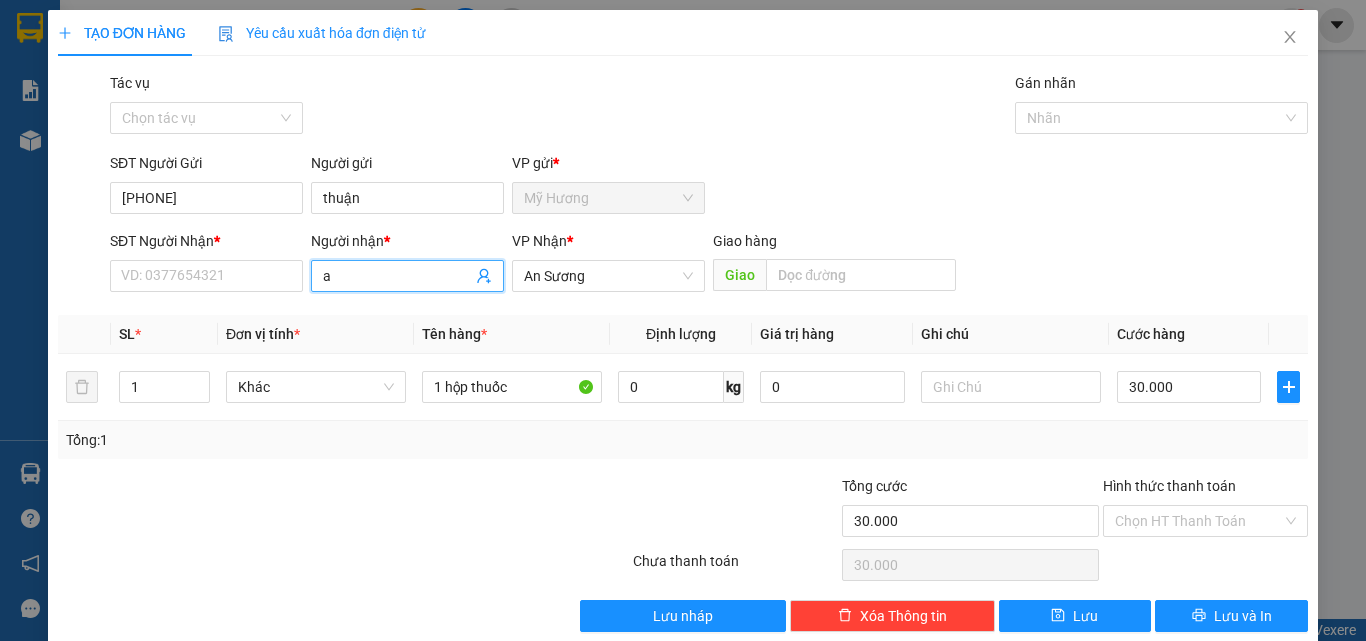 type on "a" 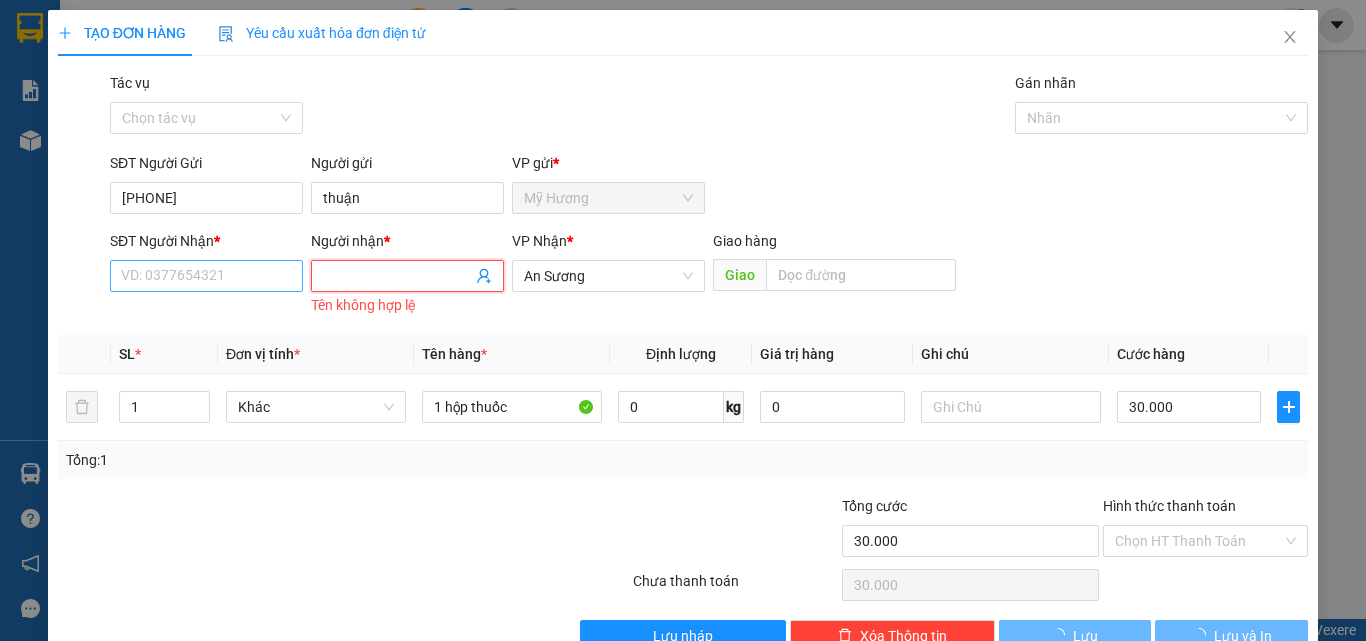 type 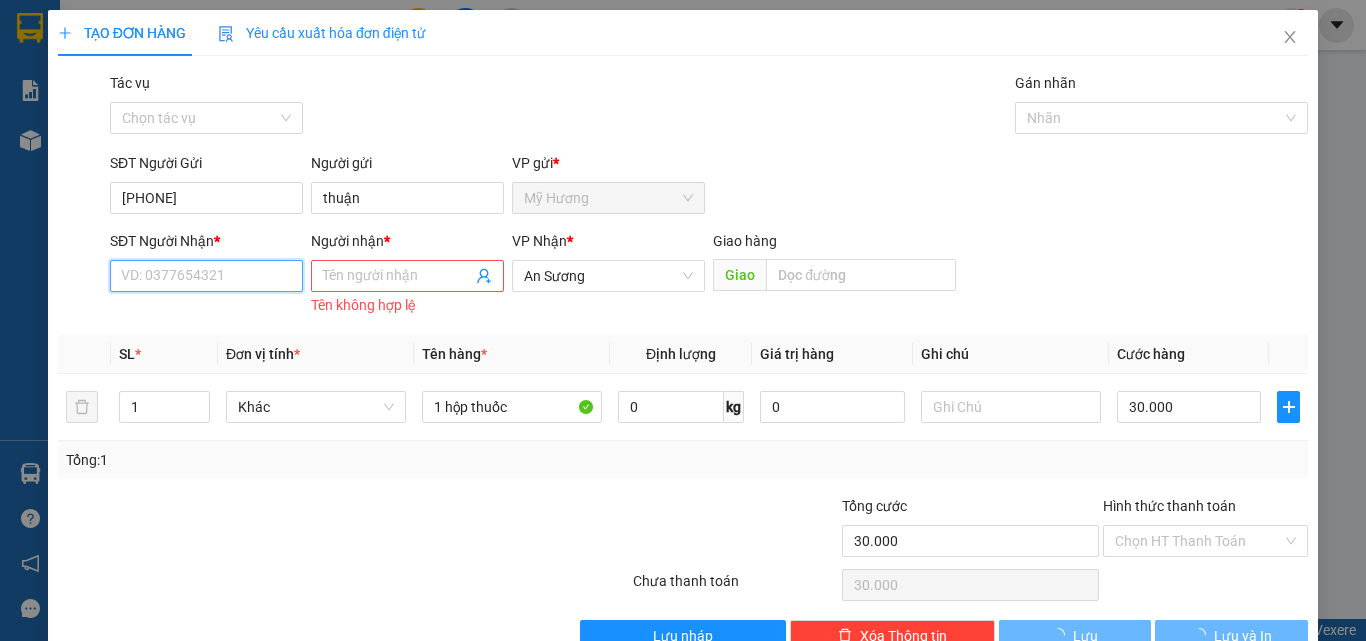 click on "SĐT Người Nhận  *" at bounding box center (206, 276) 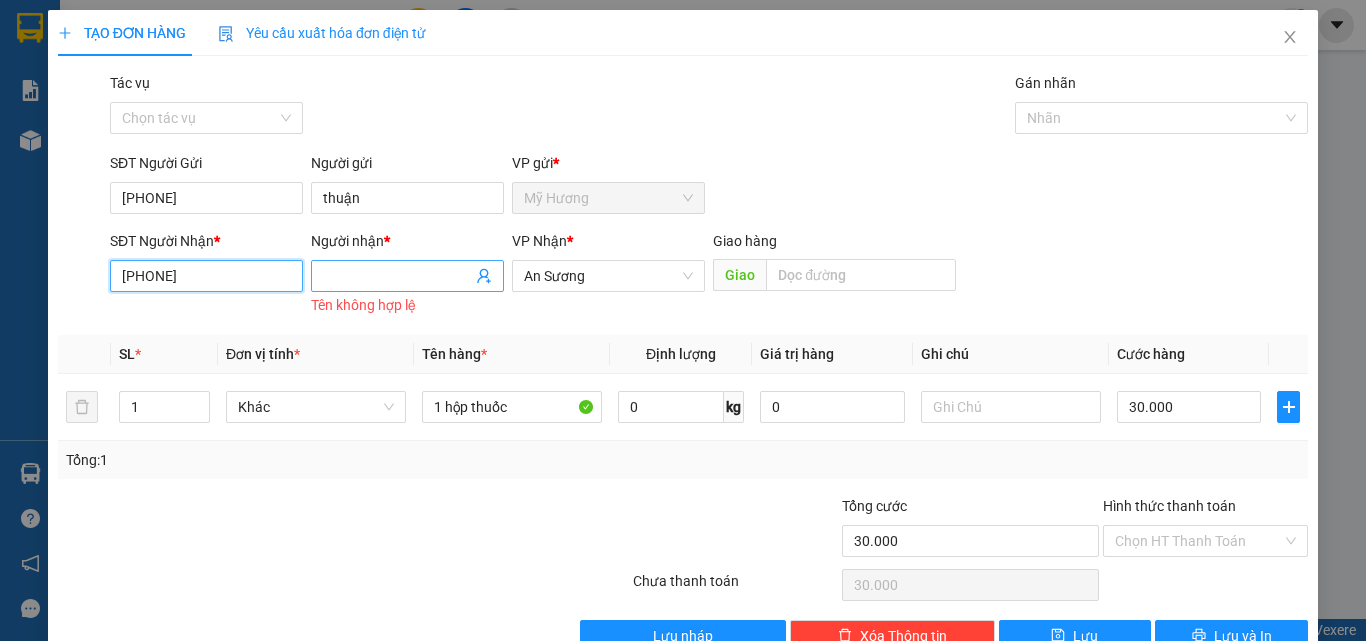 type on "[PHONE]" 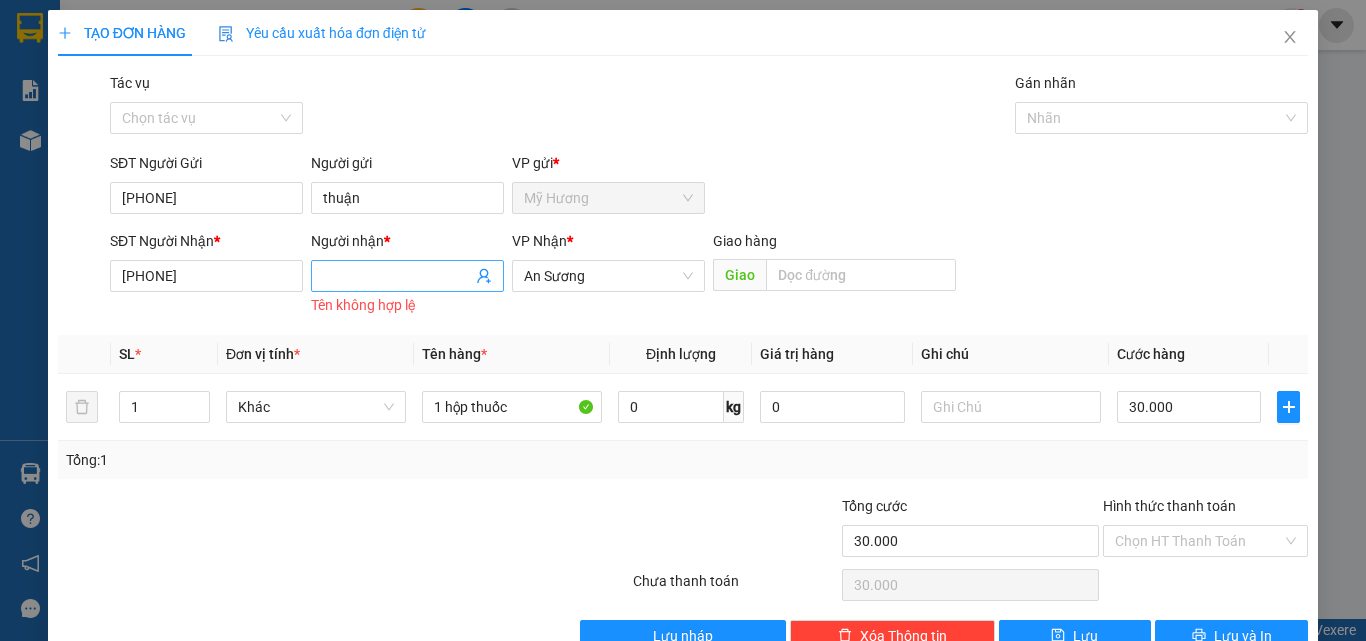 click on "Người nhận  *" at bounding box center (397, 276) 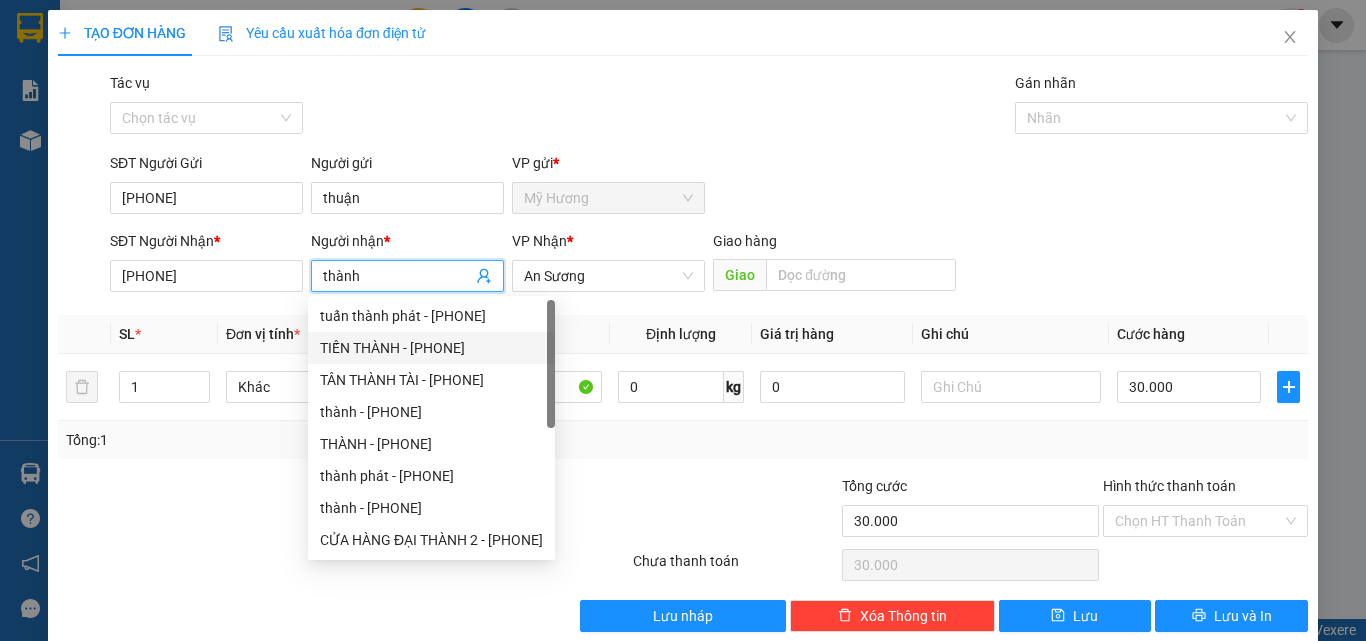 type on "thành" 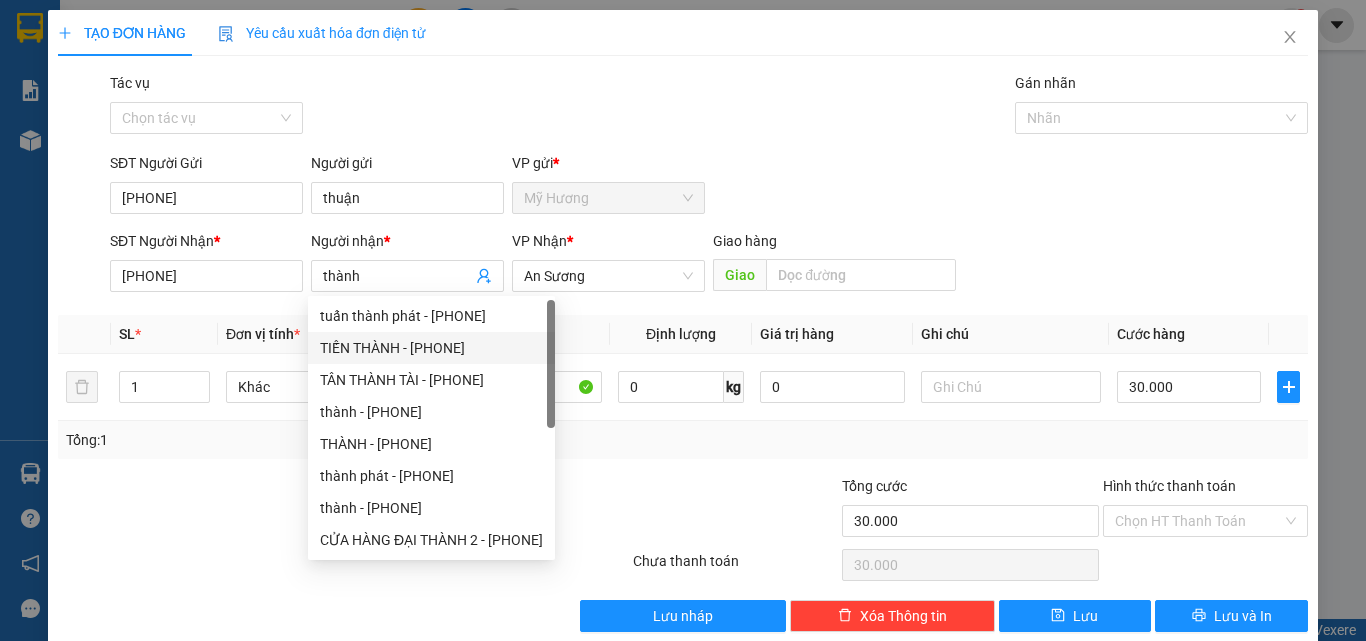 drag, startPoint x: 603, startPoint y: 316, endPoint x: 601, endPoint y: 346, distance: 30.066593 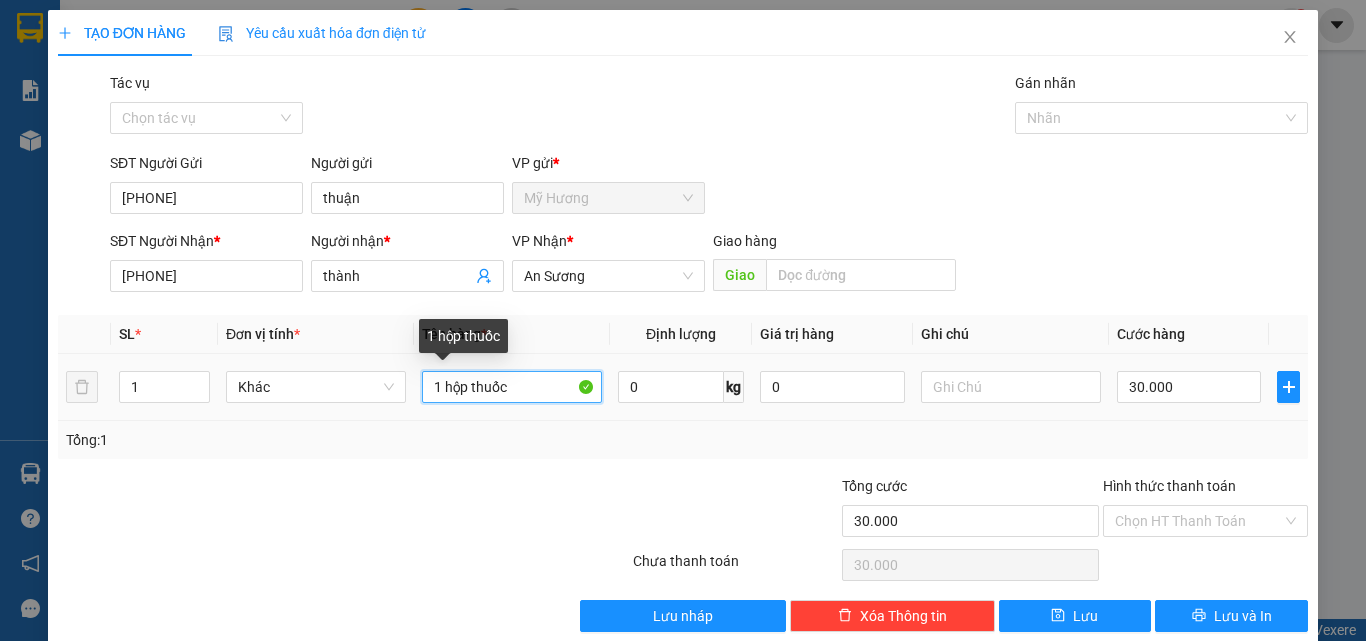 click on "1 hộp thuốc" at bounding box center [512, 387] 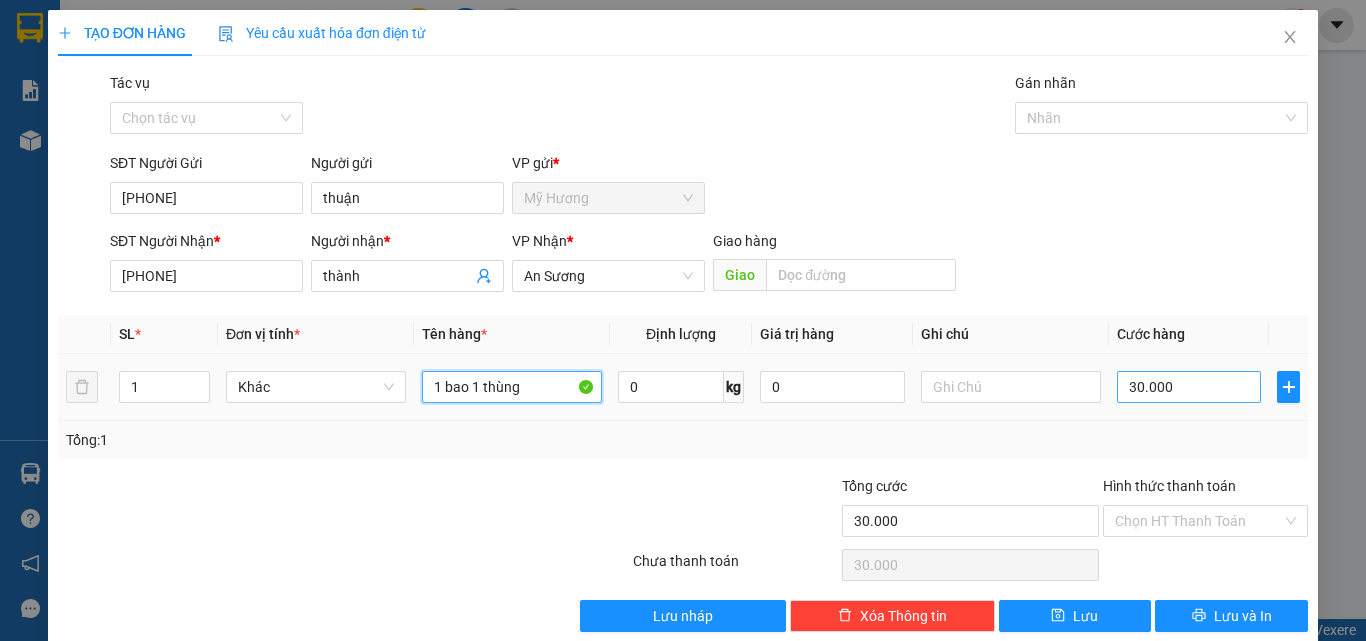 type on "1 bao 1 thùng" 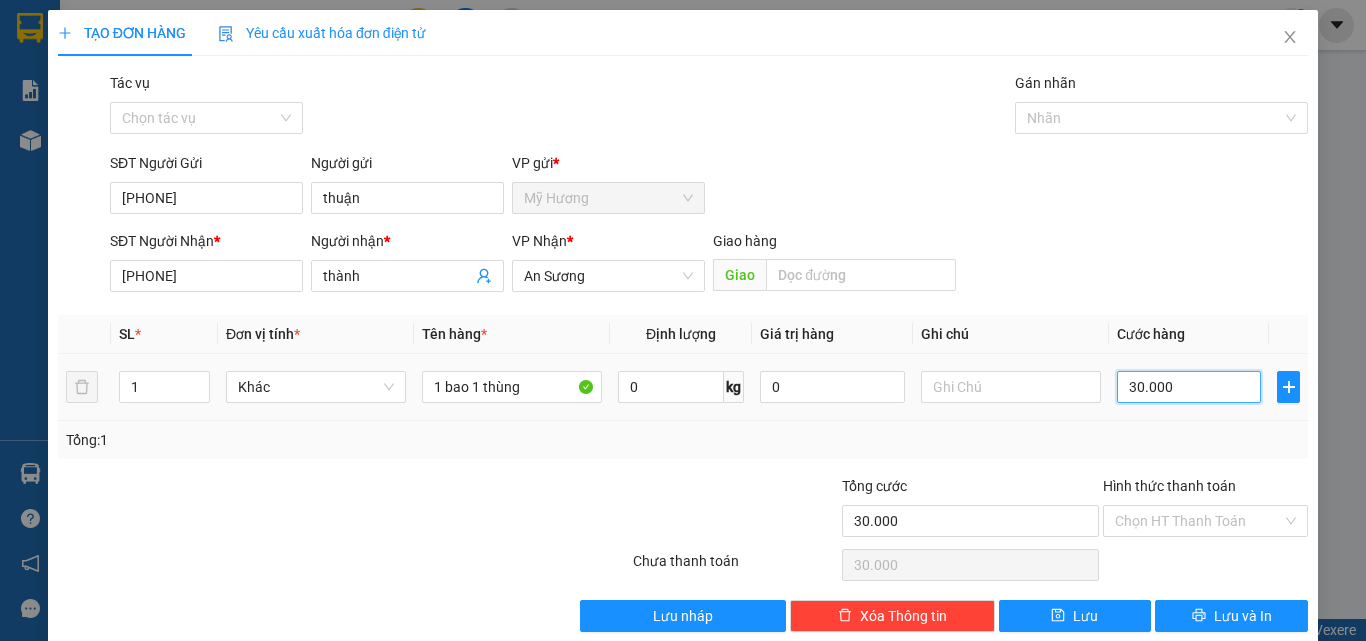 click on "30.000" at bounding box center [1189, 387] 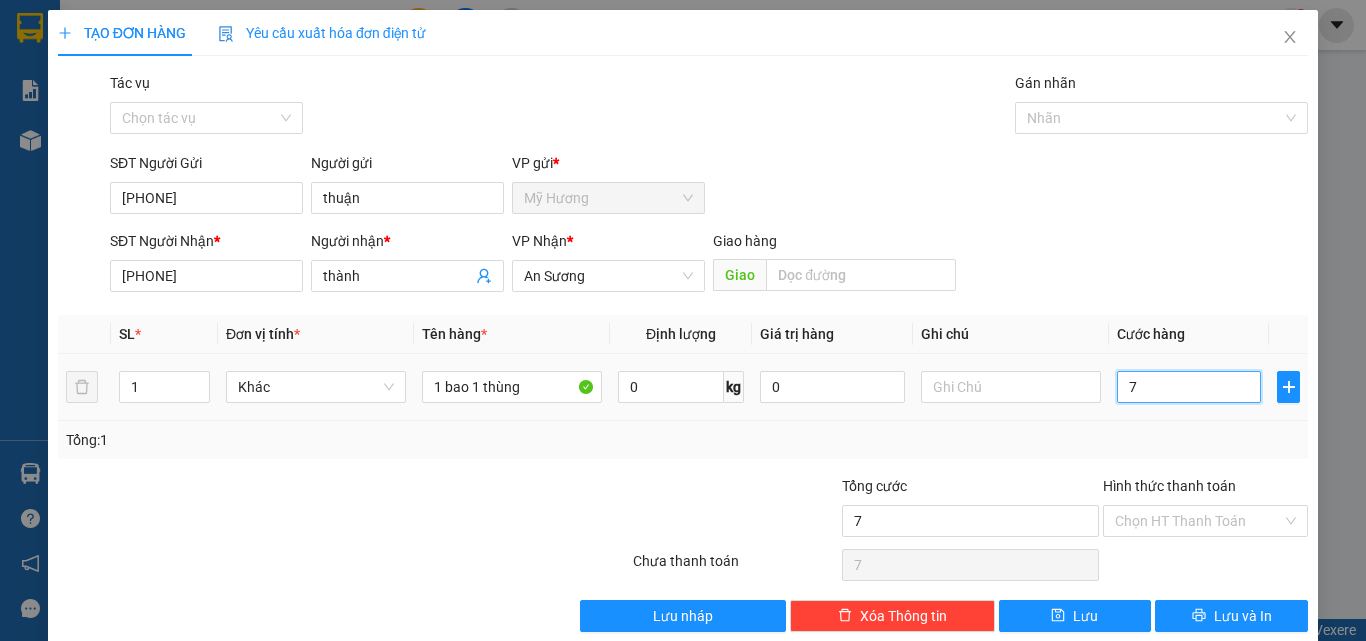 type on "70" 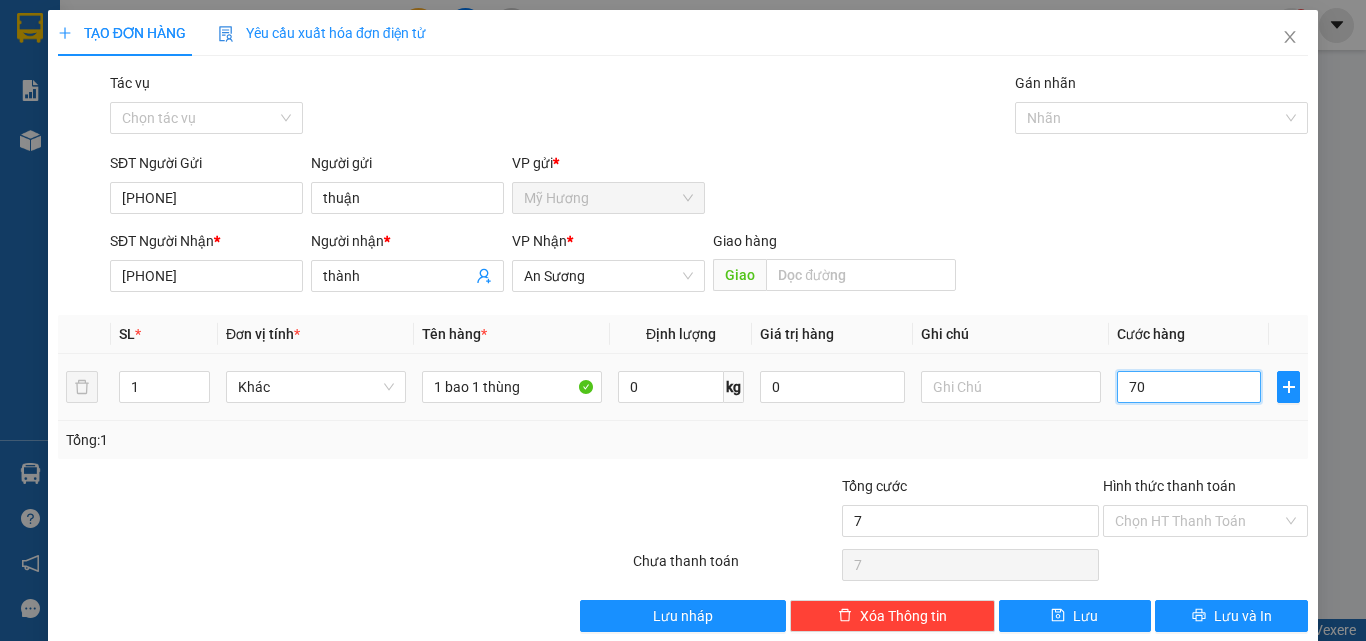 type on "70" 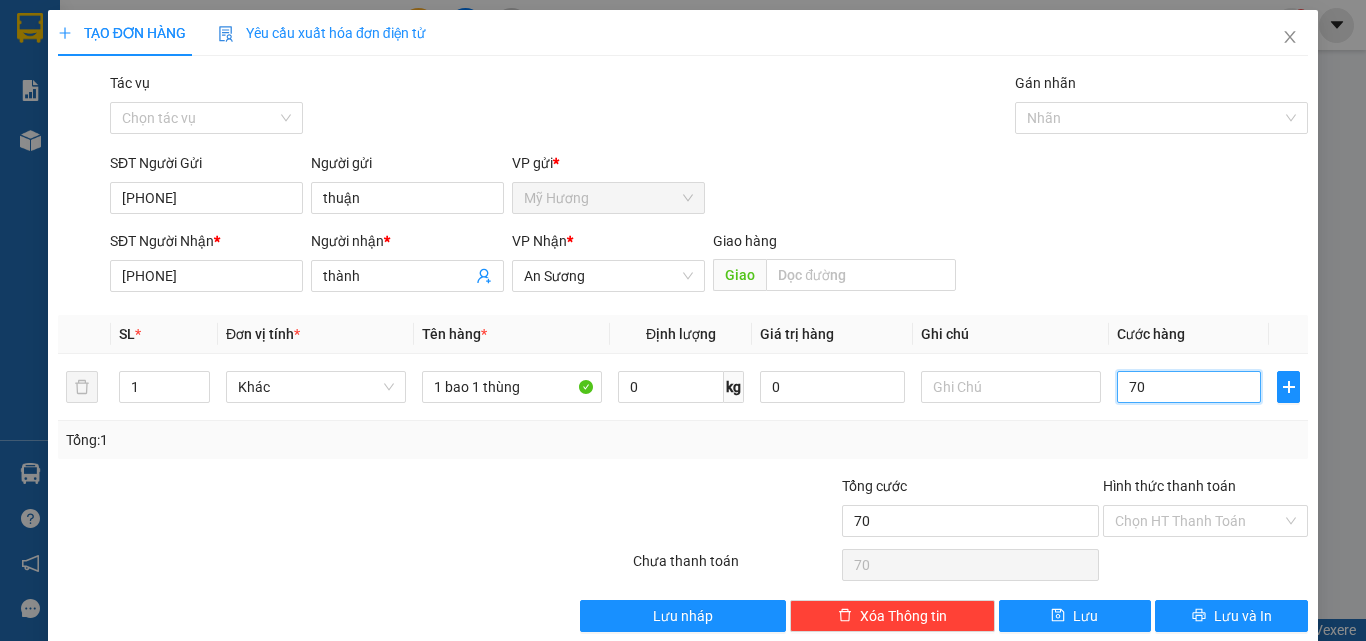 type on "70" 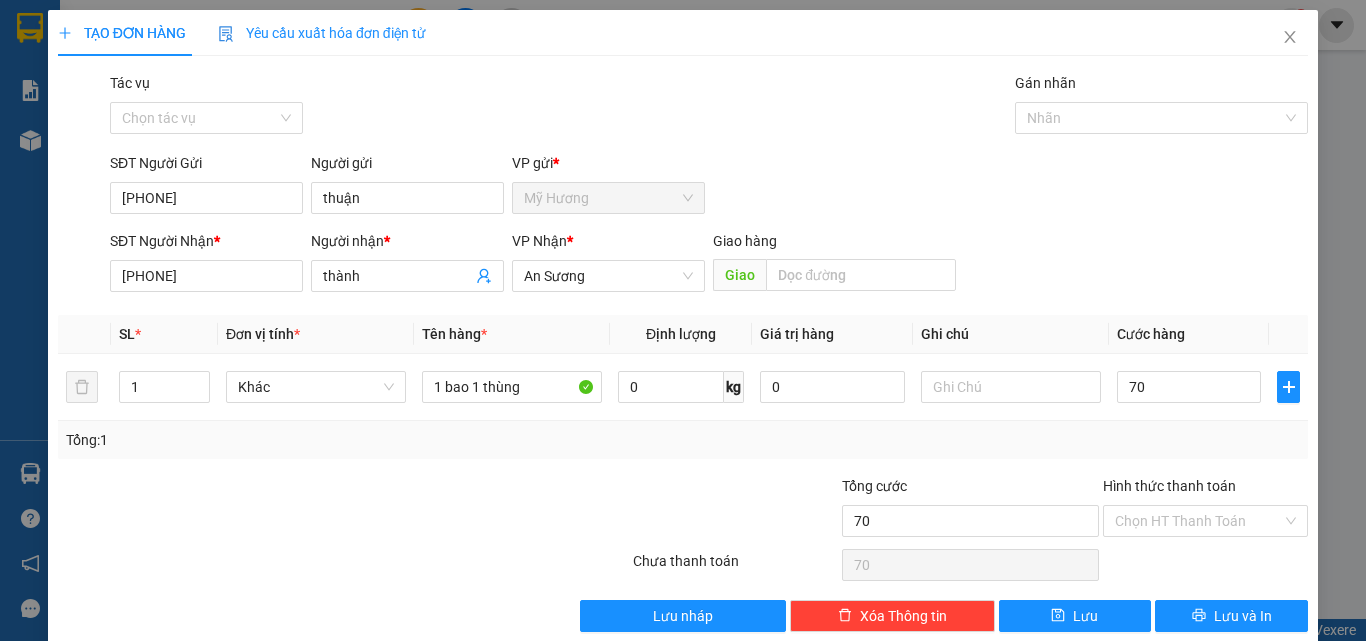 type on "70.000" 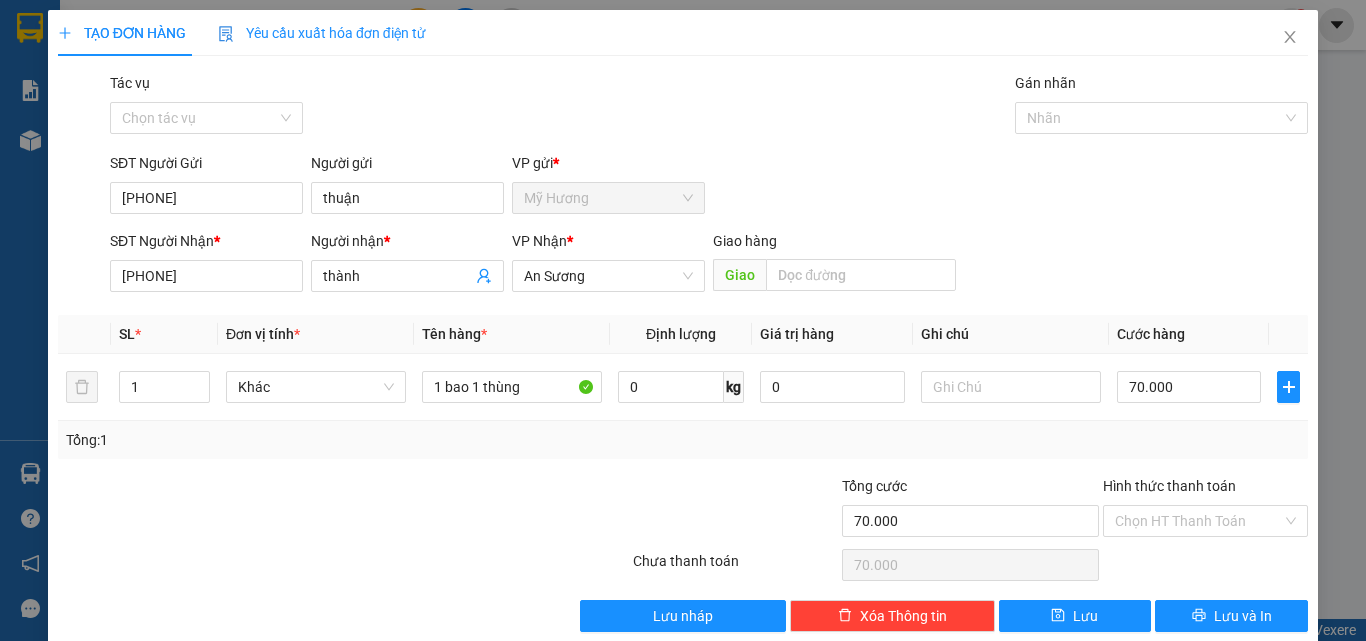 click on "SĐT Người Nhận  * [PHONE] Người nhận  * thành VP Nhận  * An Sương Giao hàng Giao" at bounding box center [709, 265] 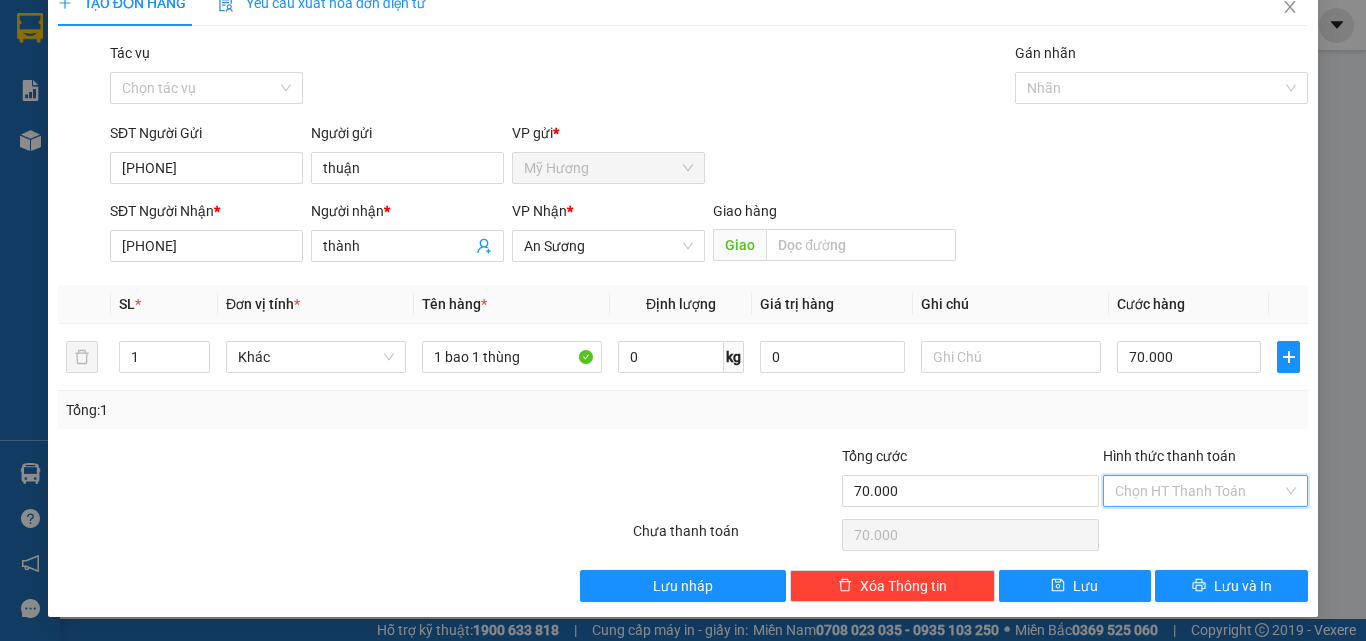 click on "Hình thức thanh toán" at bounding box center (1198, 491) 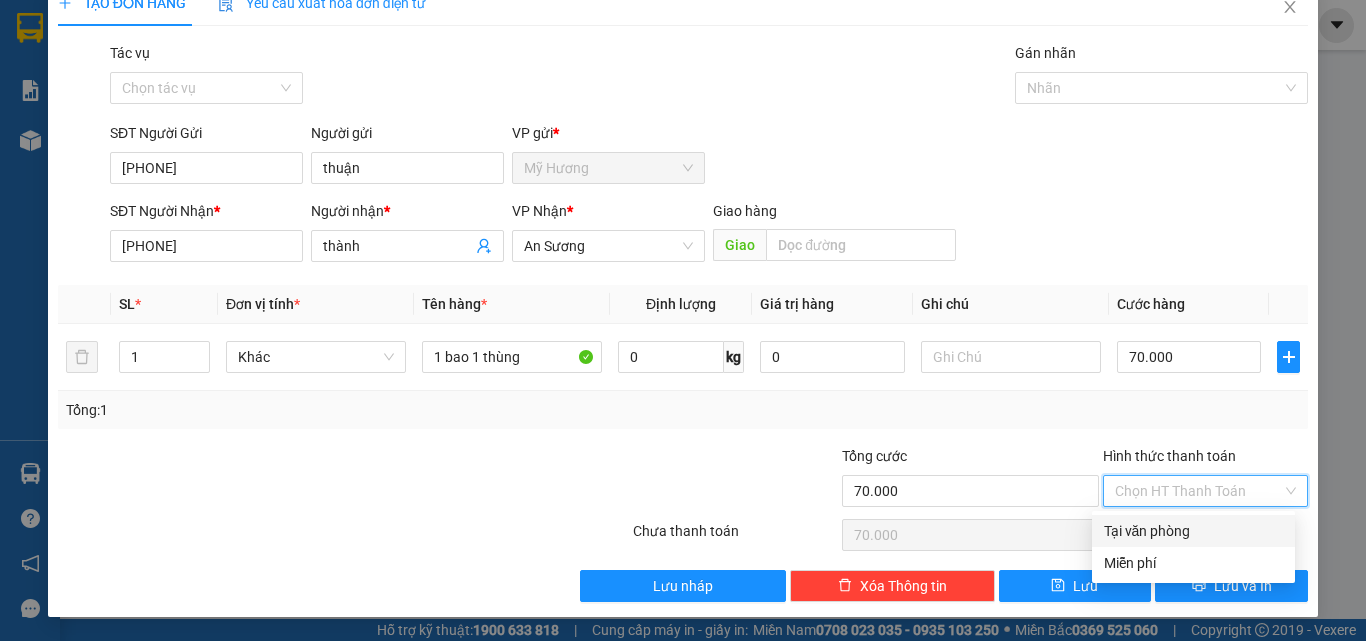 click on "Tại văn phòng" at bounding box center (1193, 531) 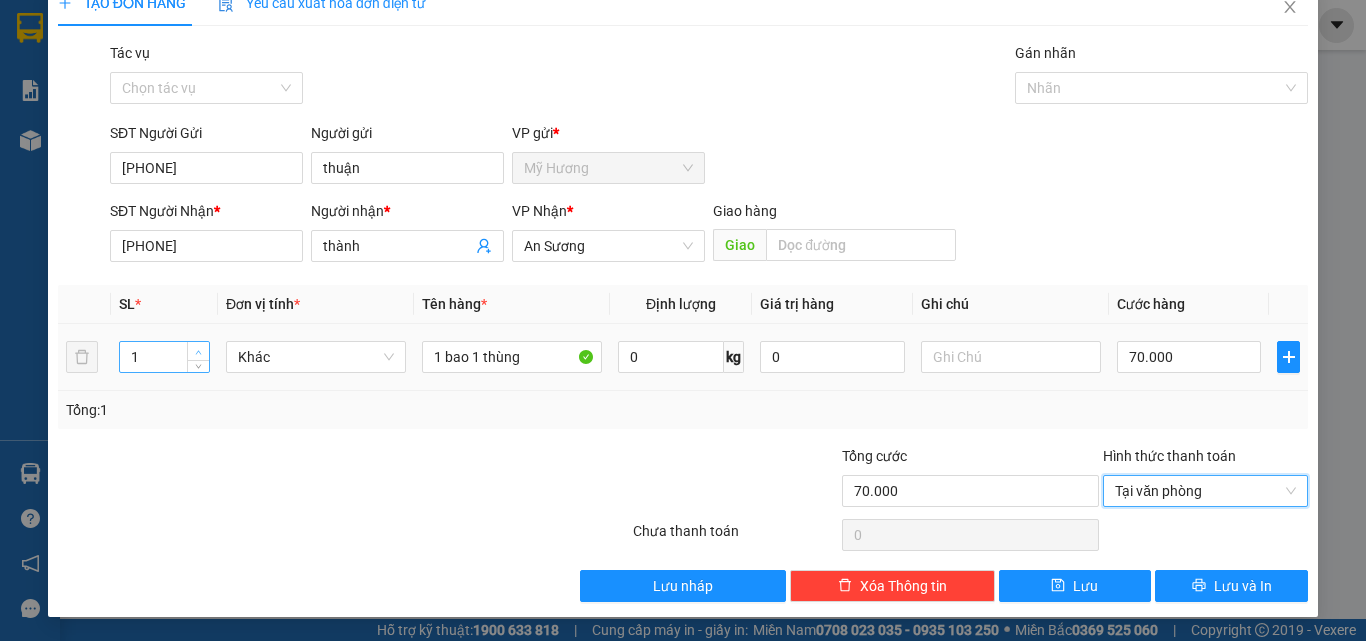 type on "2" 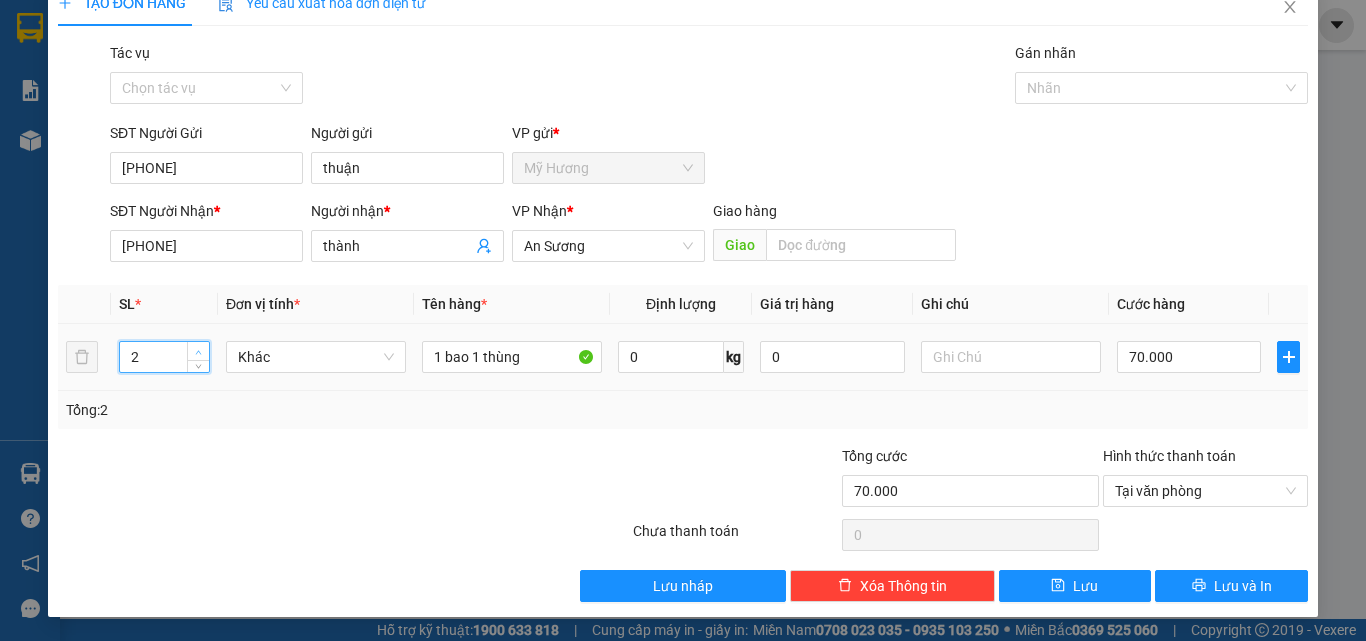 click 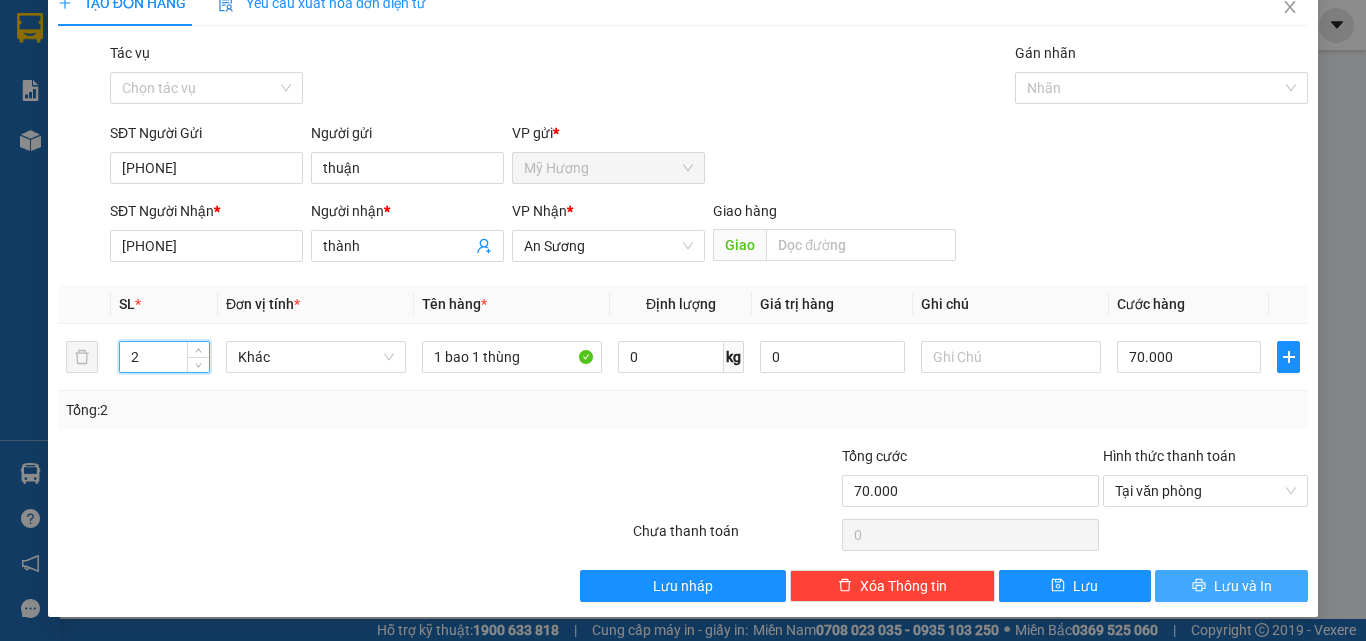 click on "Lưu và In" at bounding box center (1243, 586) 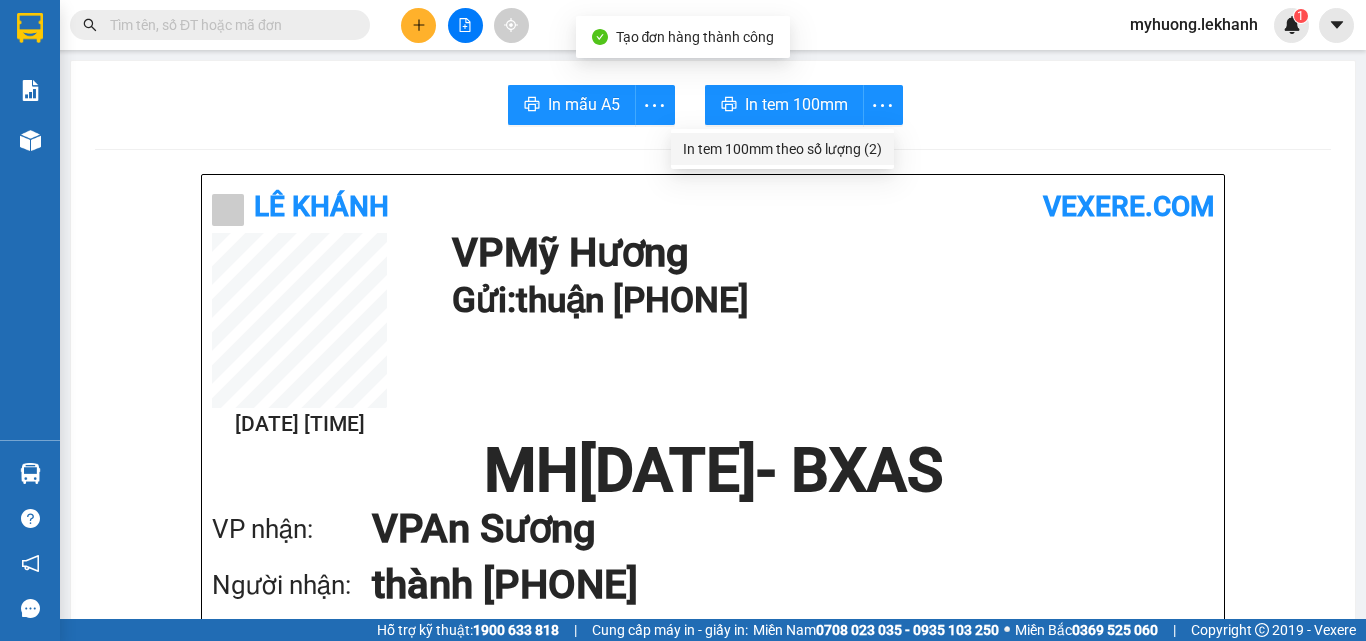 click on "In tem 100mm theo số lượng   (2)" at bounding box center (782, 149) 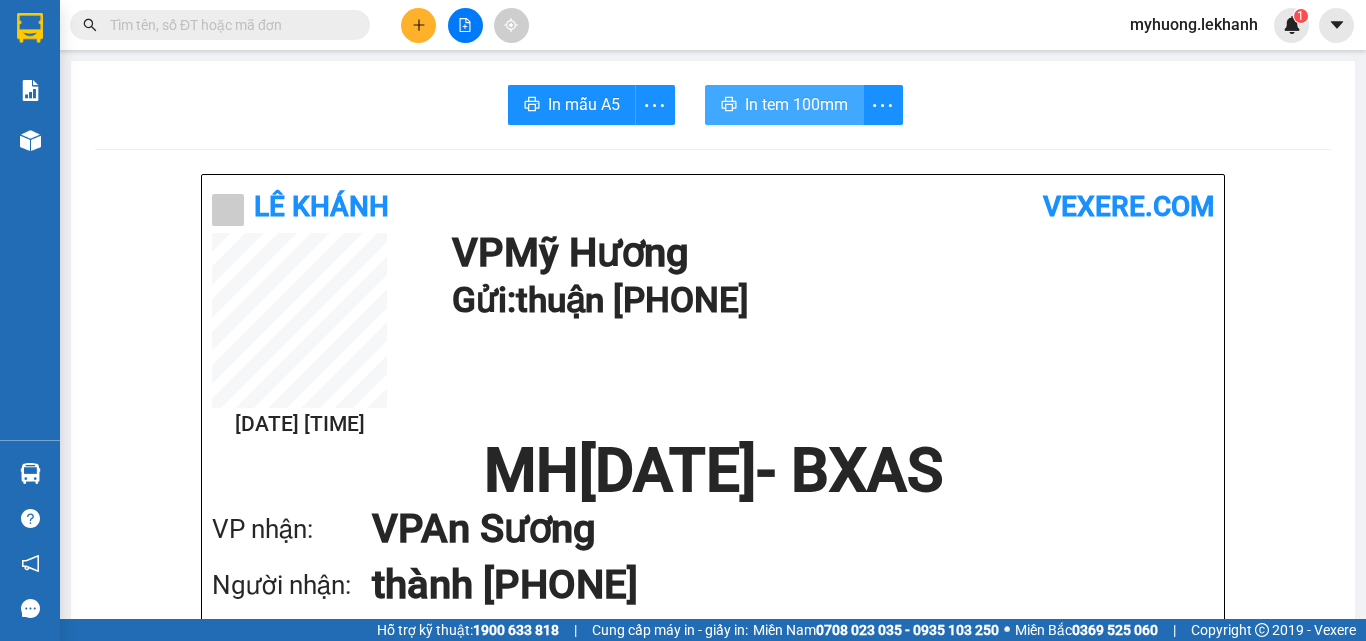 click on "In tem 100mm" at bounding box center (796, 104) 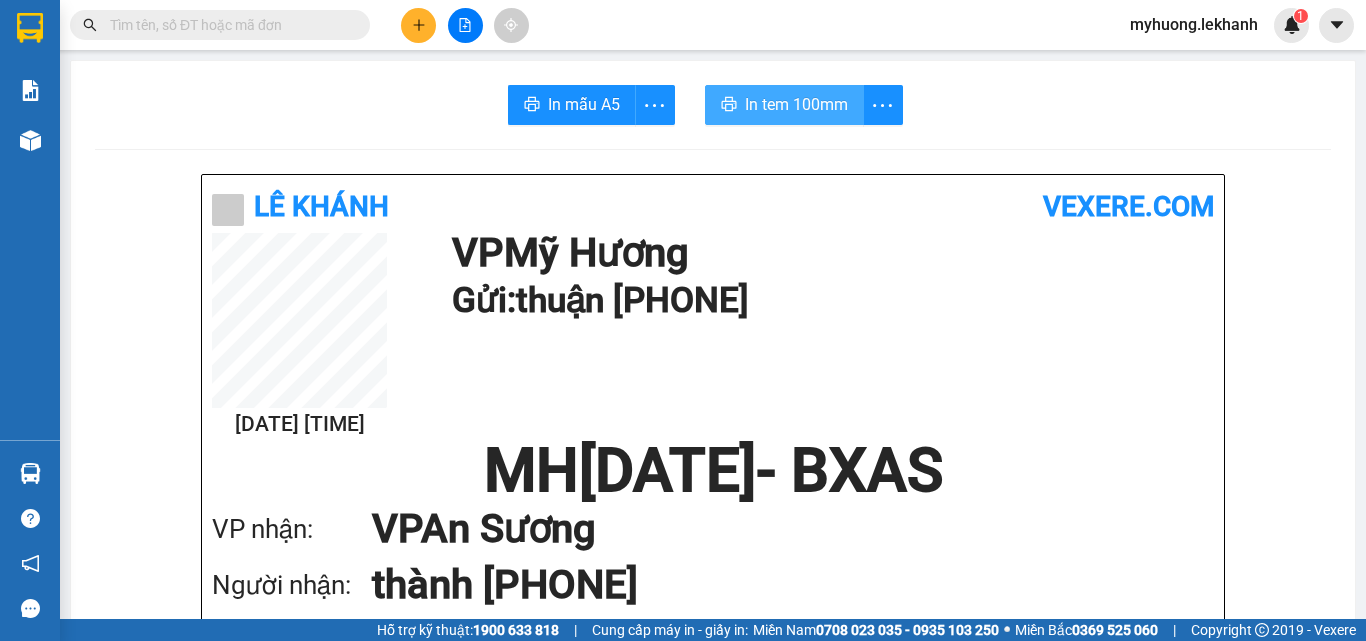 scroll, scrollTop: 0, scrollLeft: 0, axis: both 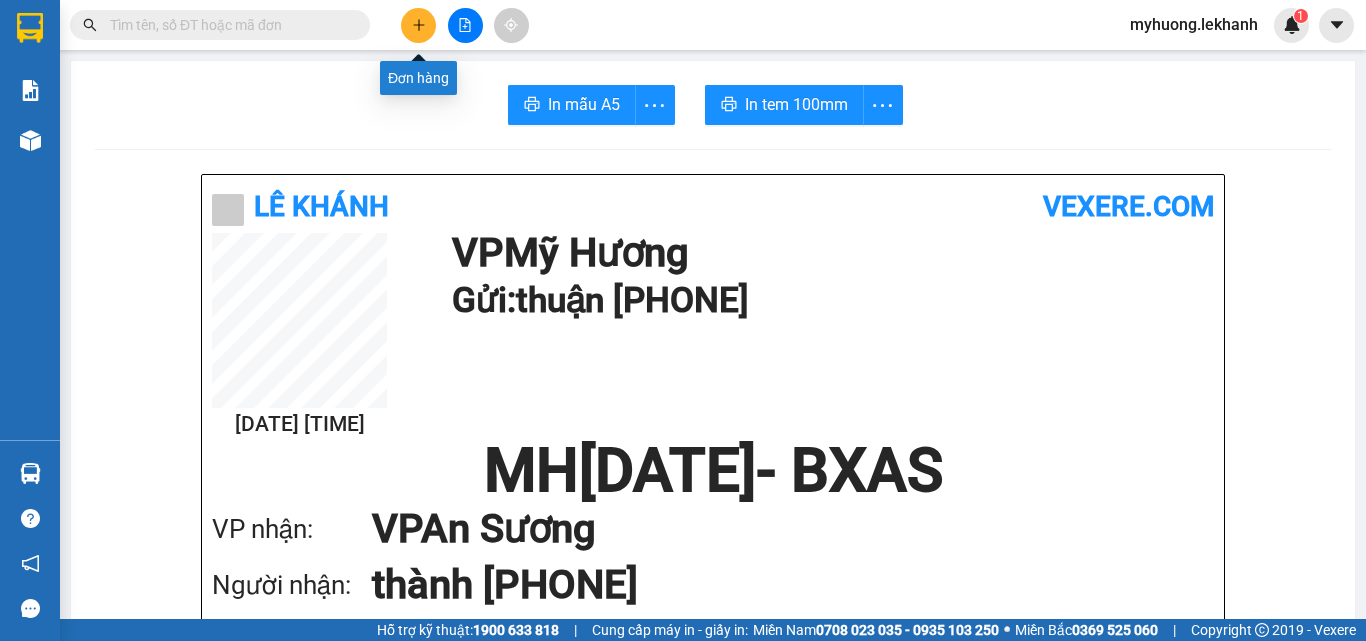 click at bounding box center (418, 25) 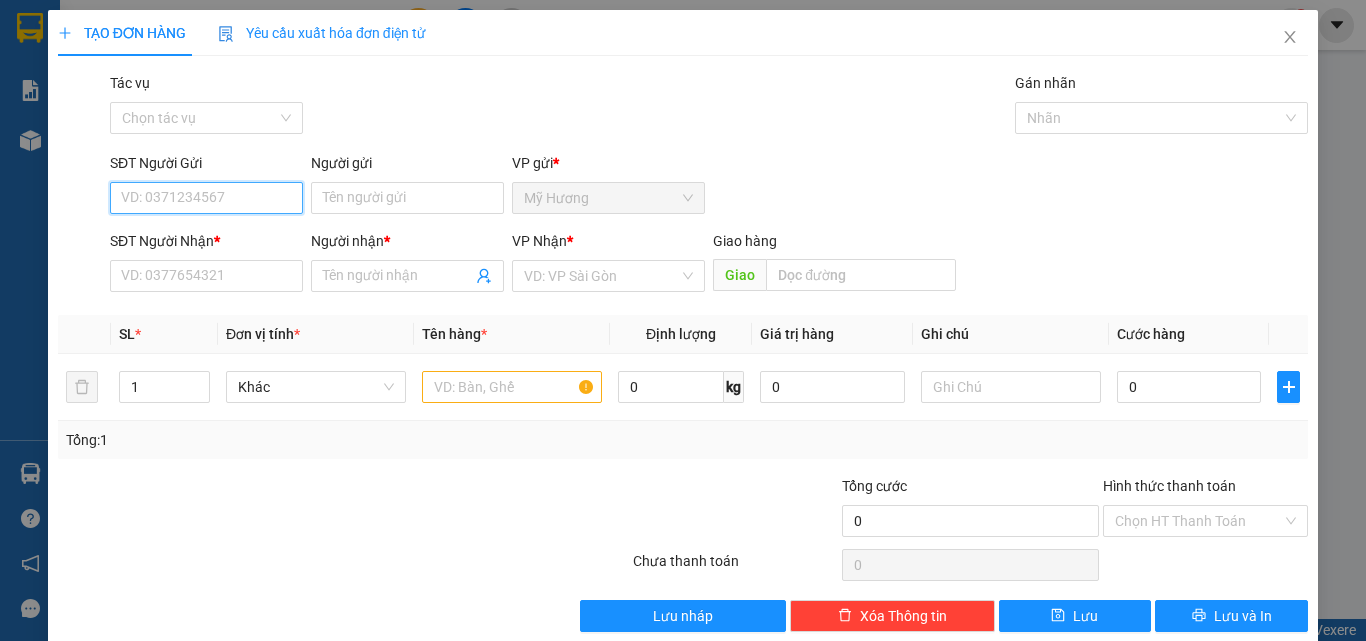 click on "SĐT Người Gửi" at bounding box center [206, 198] 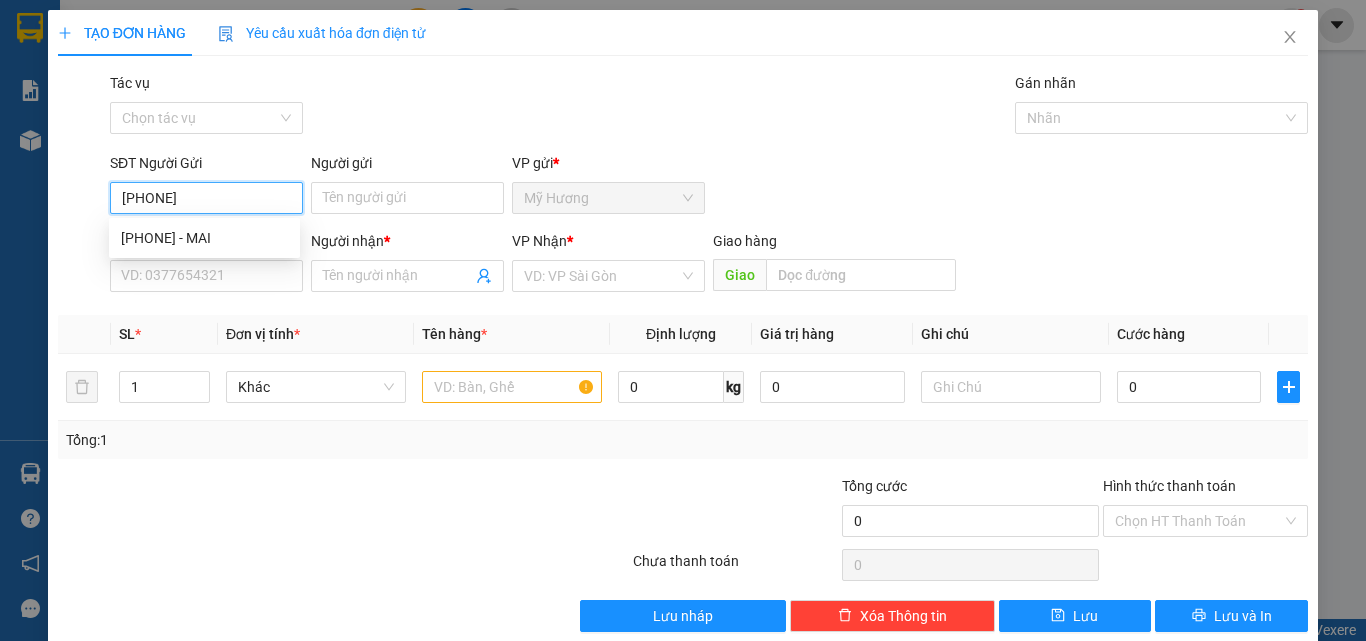 type on "[PHONE]" 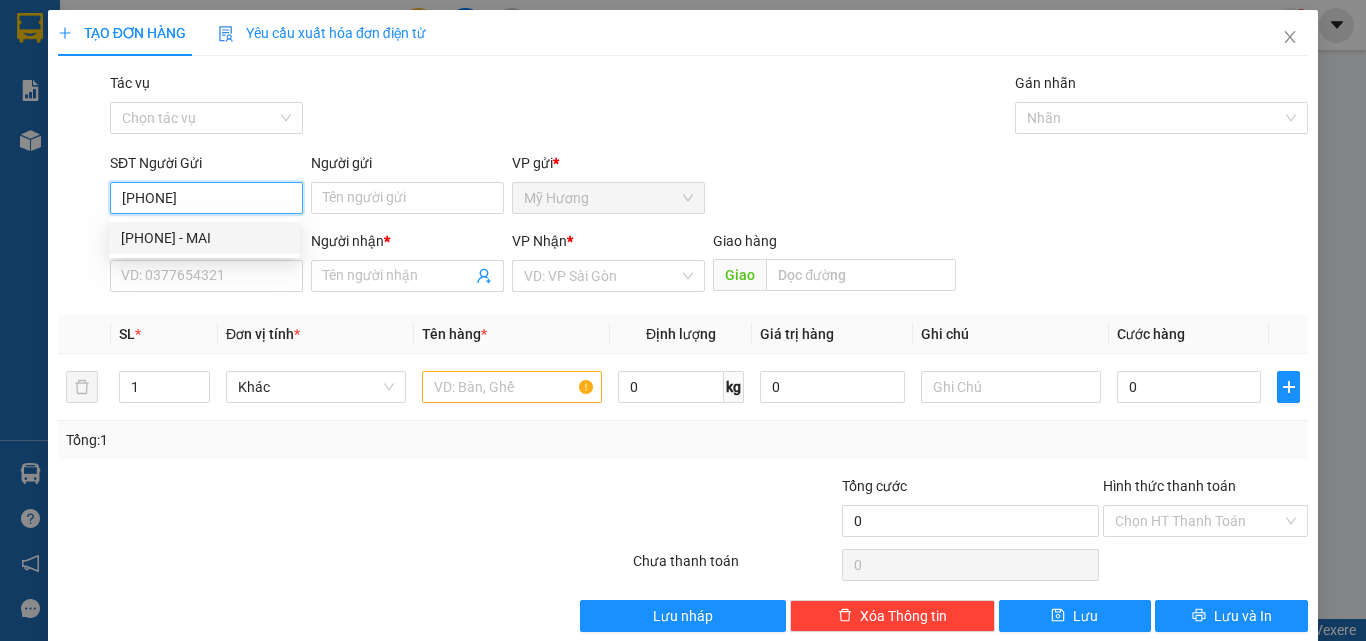 click on "[PHONE] - MAI" at bounding box center (204, 238) 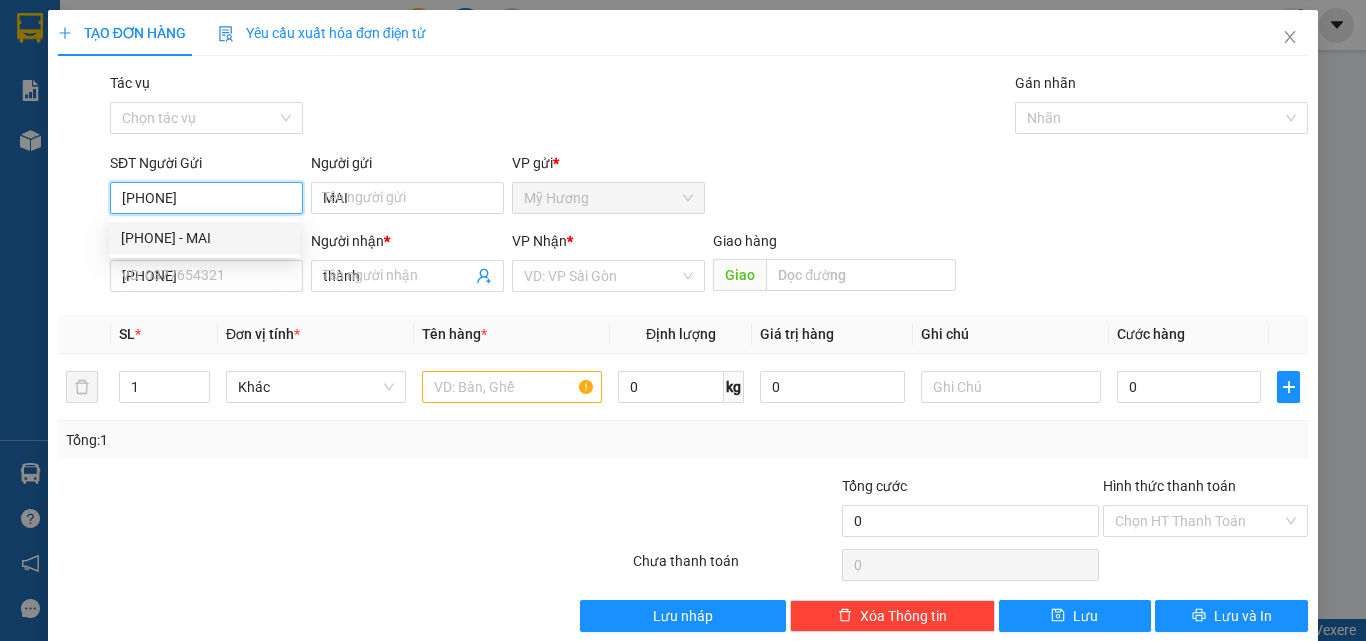 type on "160.000" 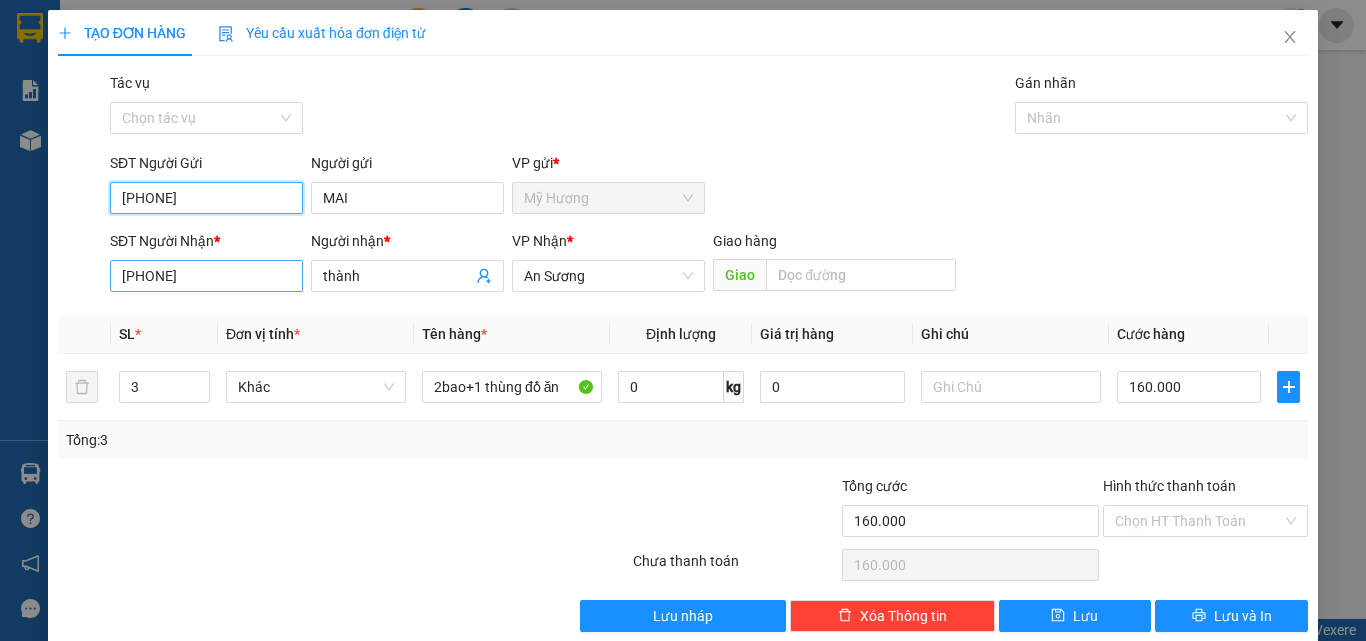 type on "[PHONE]" 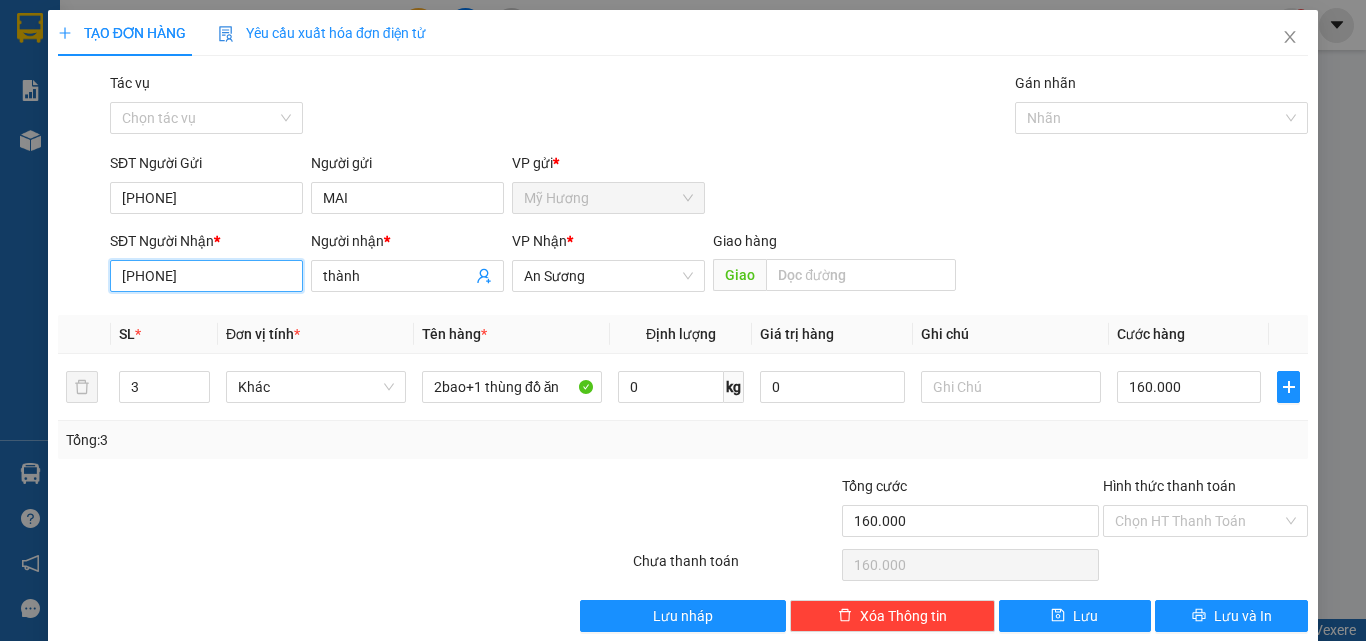 click on "[PHONE]" at bounding box center [206, 276] 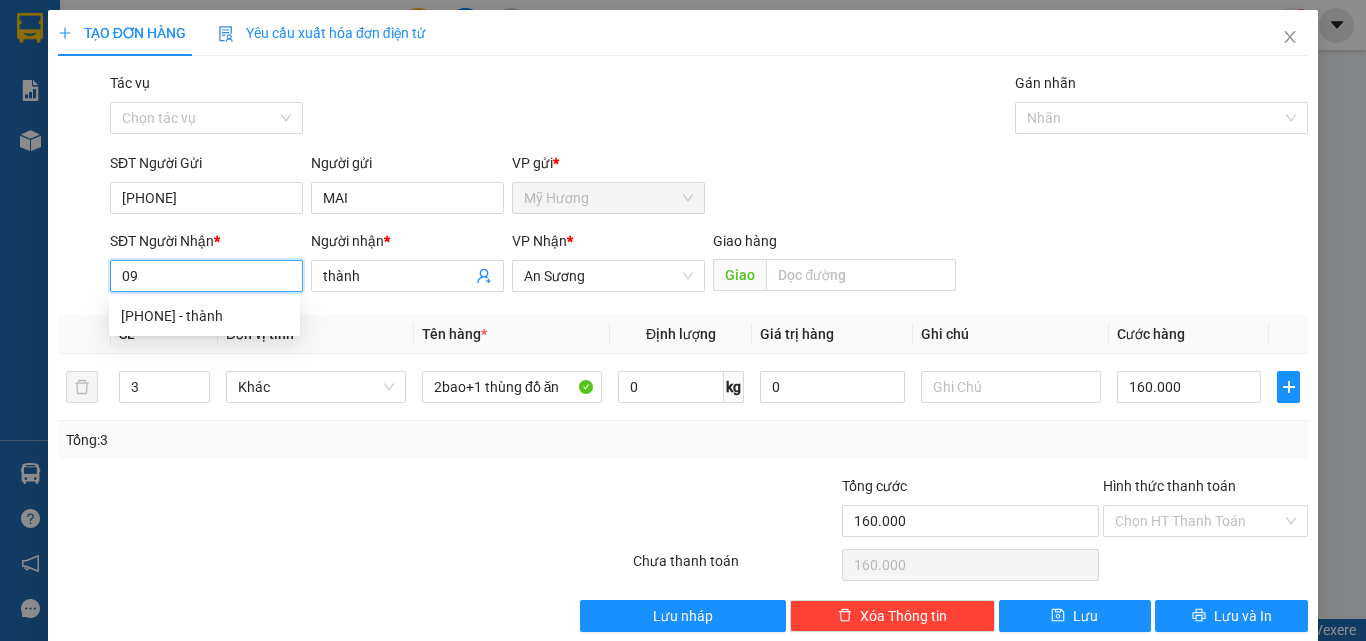type on "0" 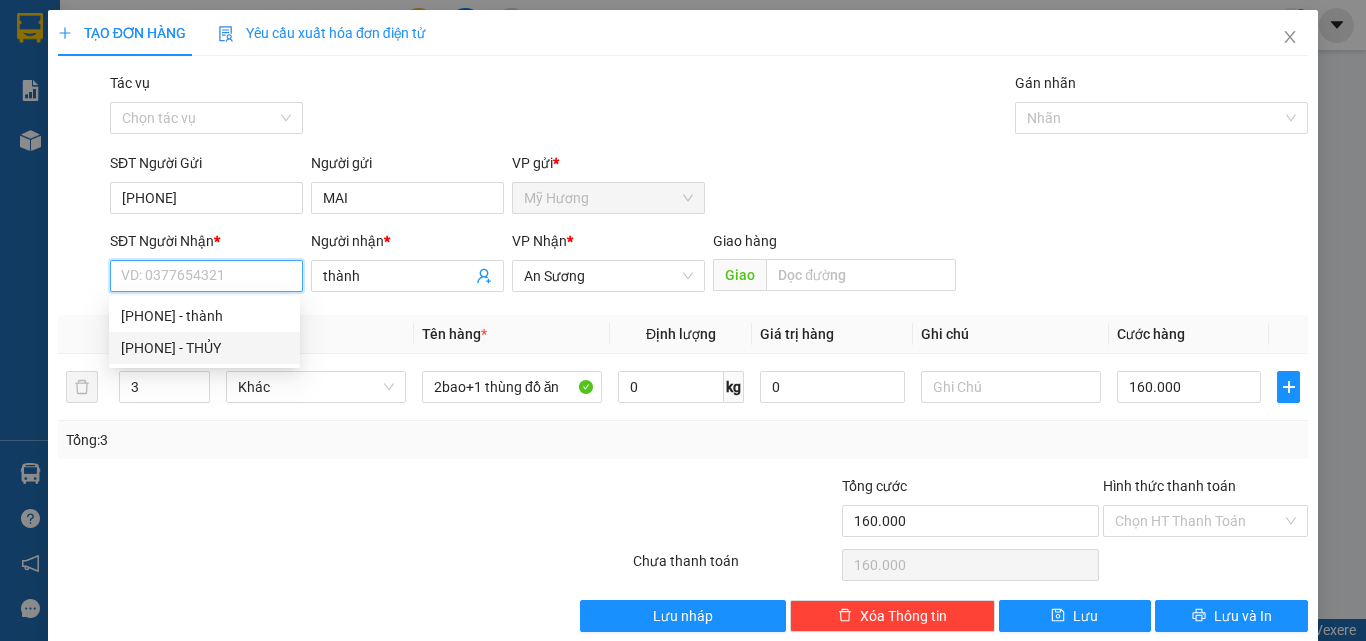 click on "[PHONE] - THỦY" at bounding box center (204, 348) 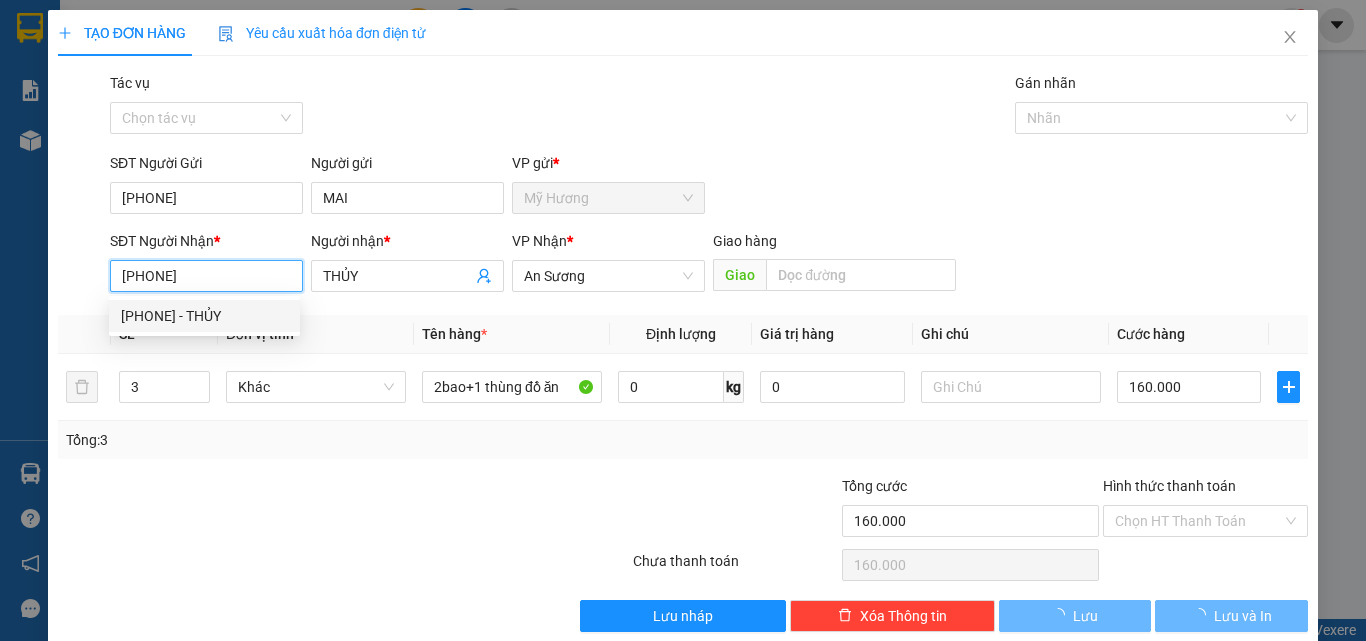 type on "50.000" 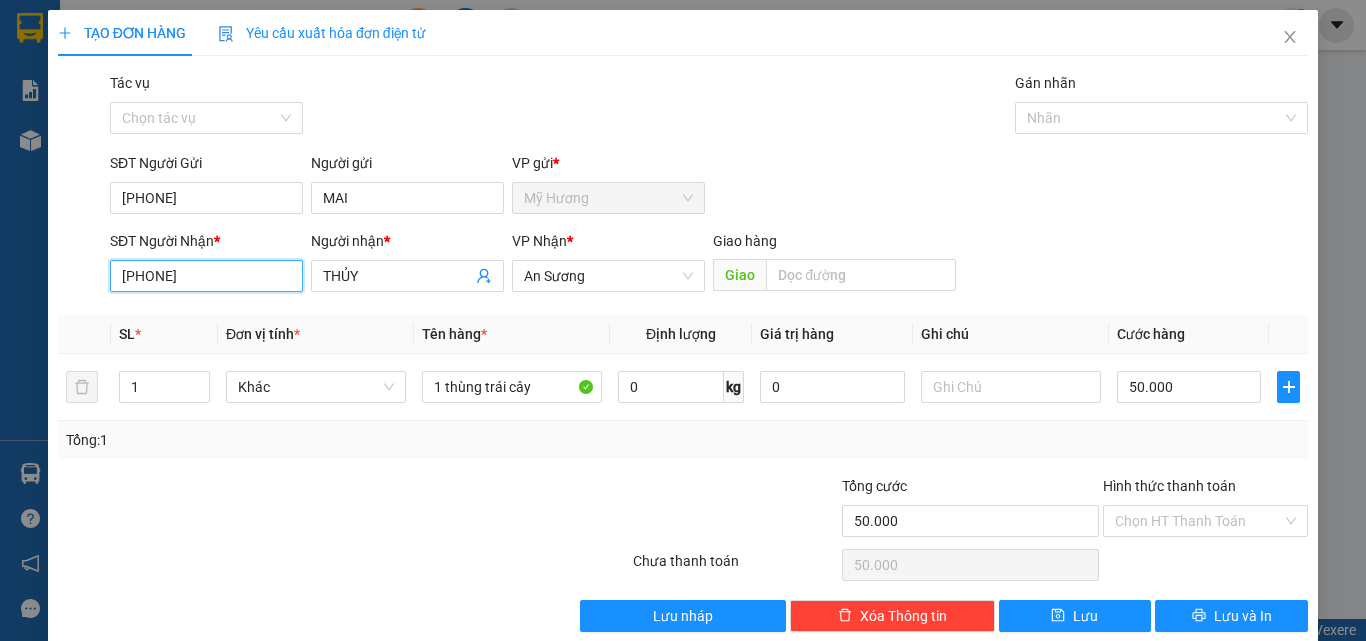 scroll, scrollTop: 30, scrollLeft: 0, axis: vertical 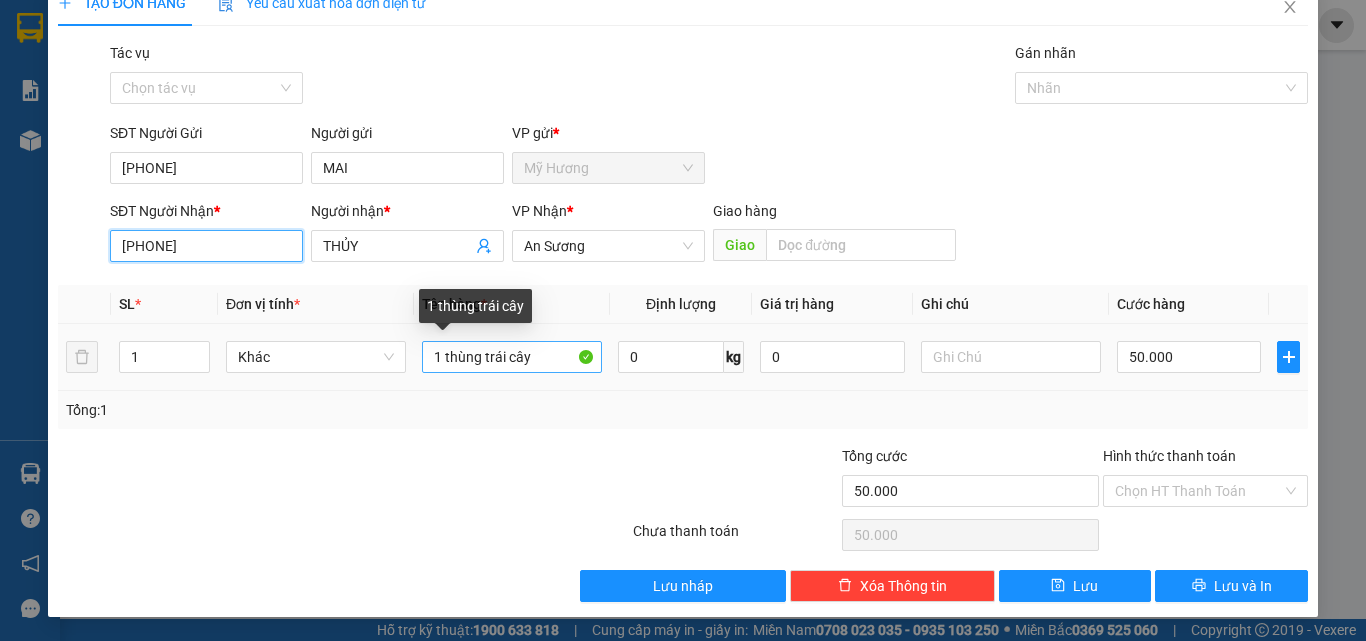 type on "[PHONE]" 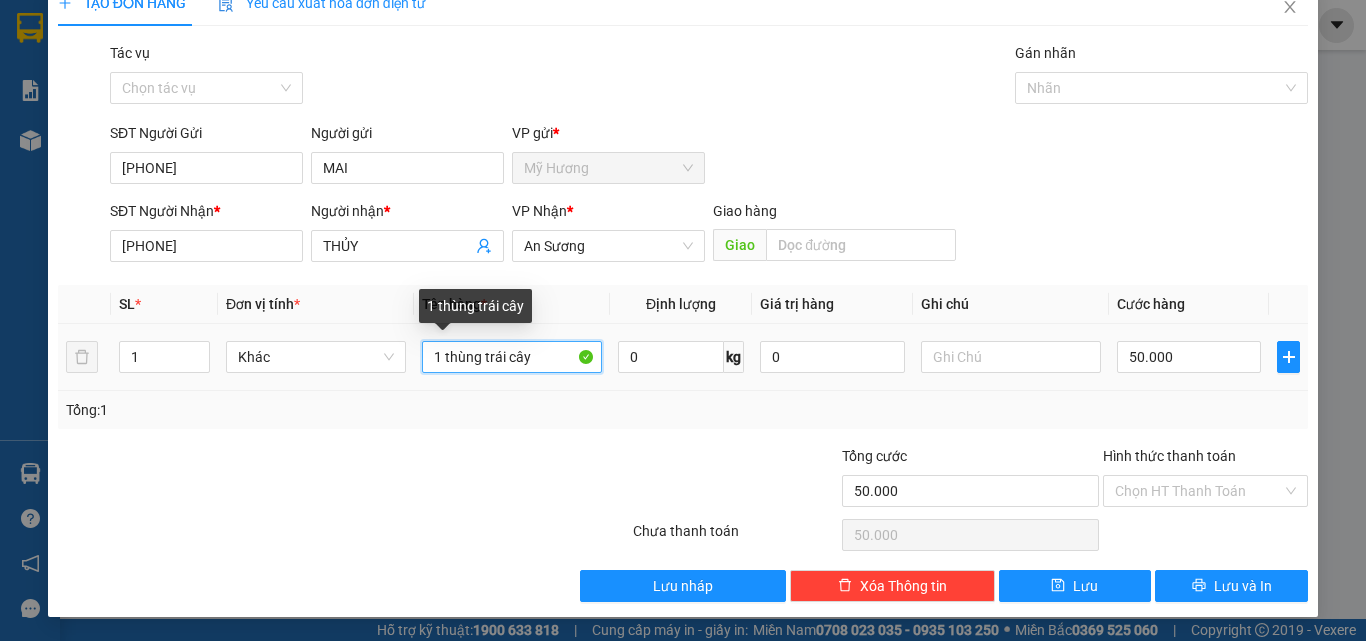click on "1 thùng trái cây" at bounding box center (512, 357) 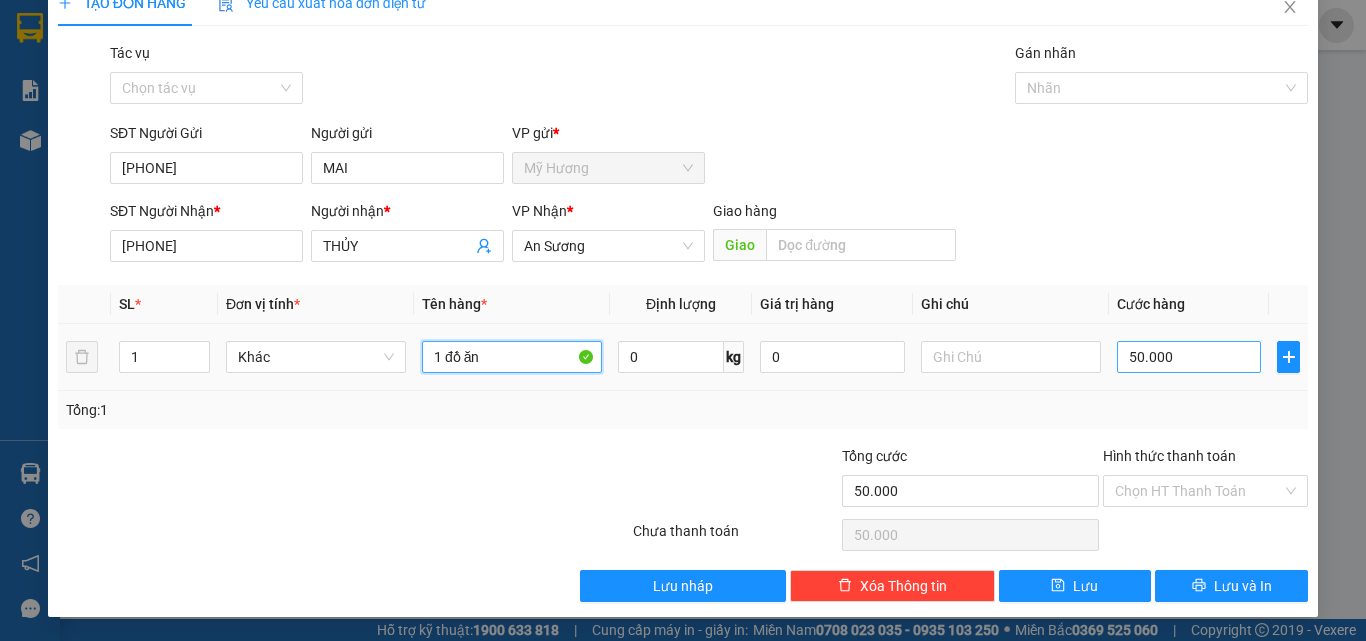 type on "1 đồ ăn" 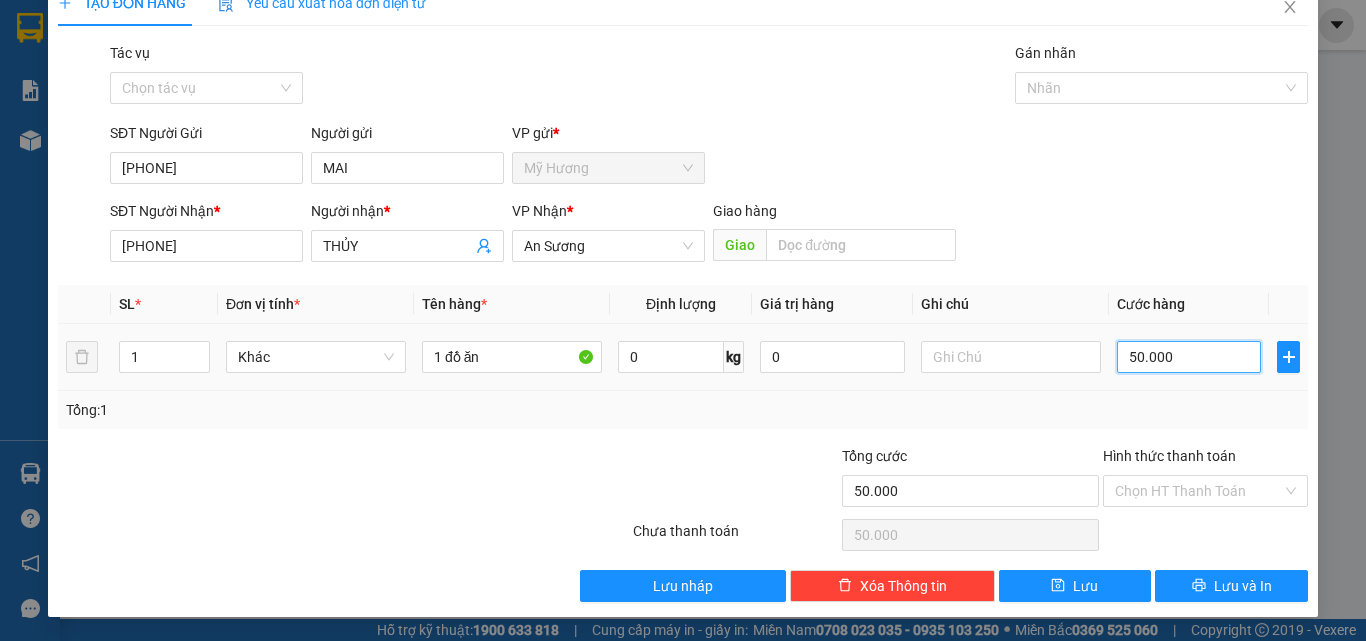 click on "50.000" at bounding box center (1189, 357) 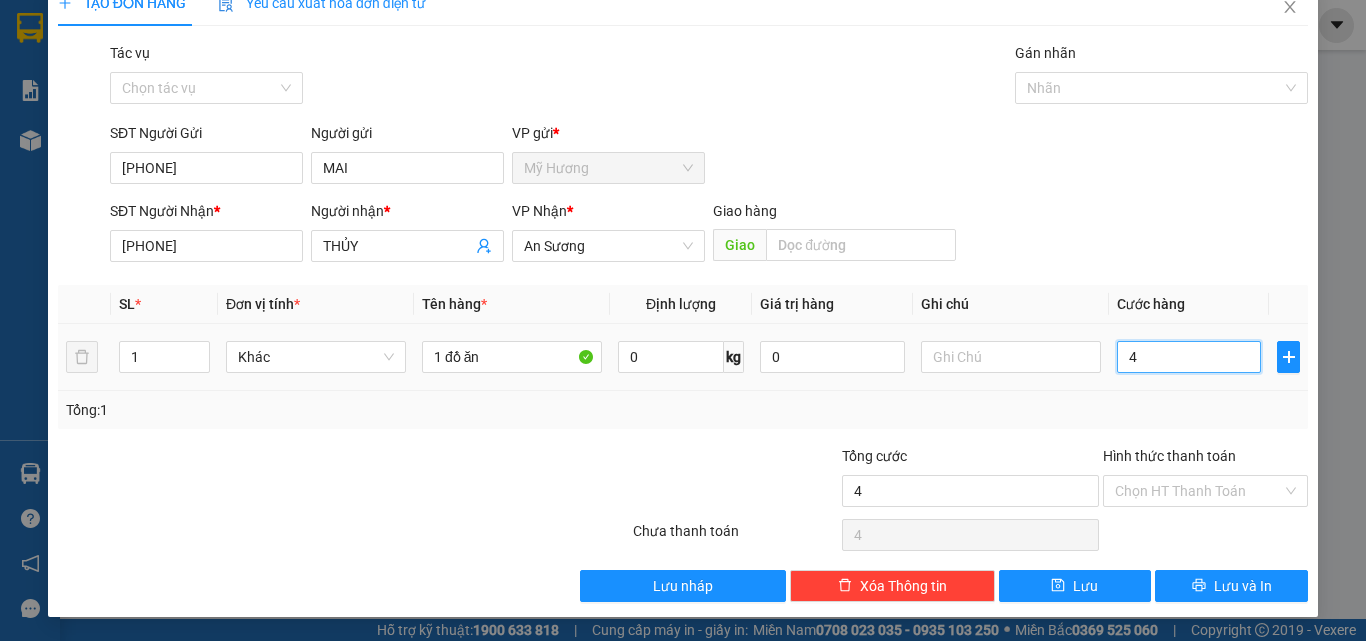 type on "40" 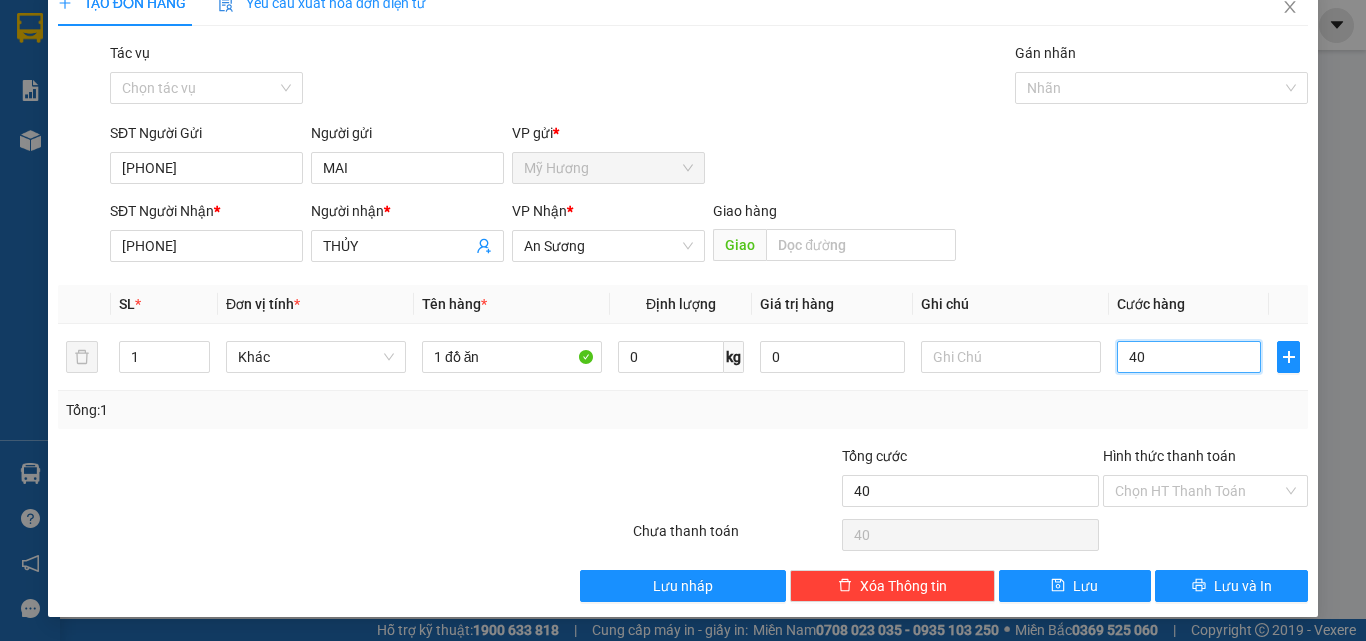 type on "40" 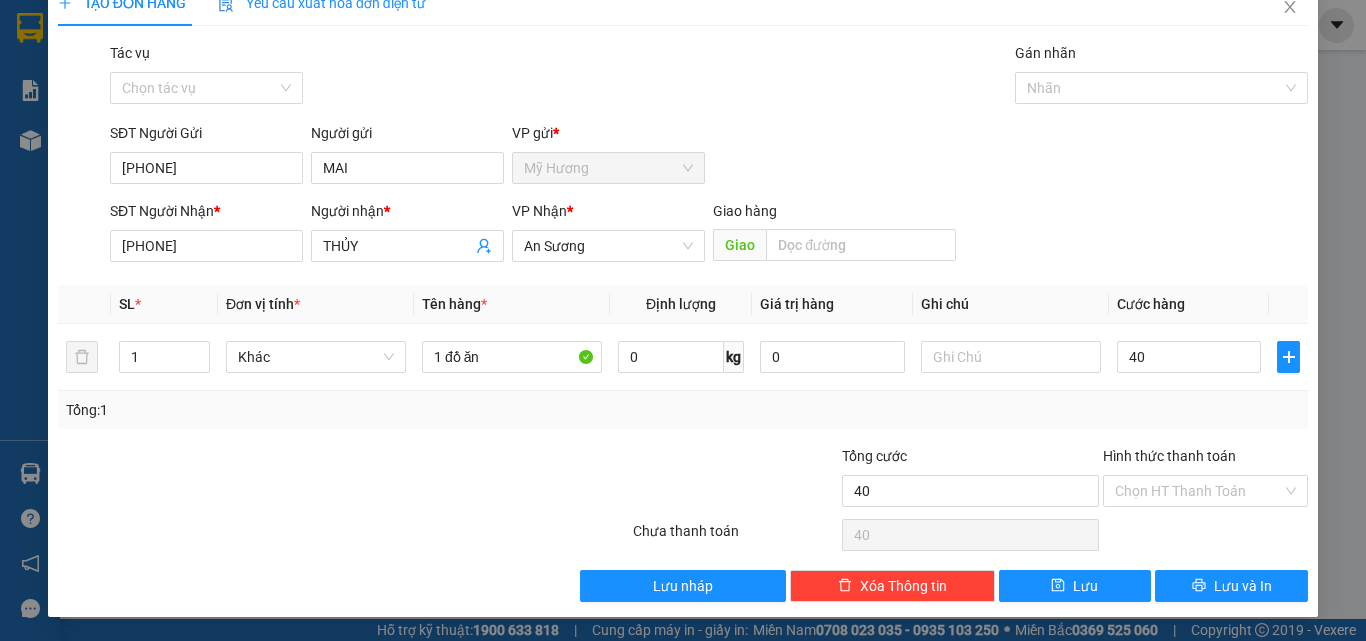 type on "40.000" 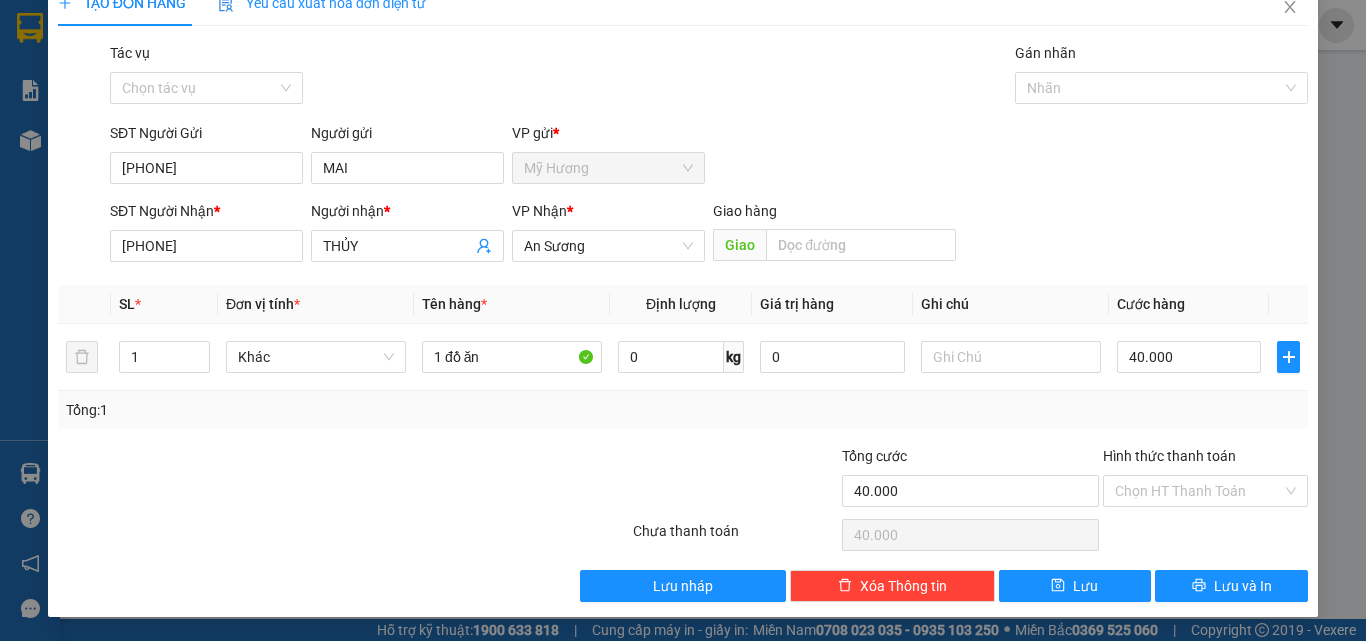 click on "Gán nhãn   Nhãn" at bounding box center [1162, 77] 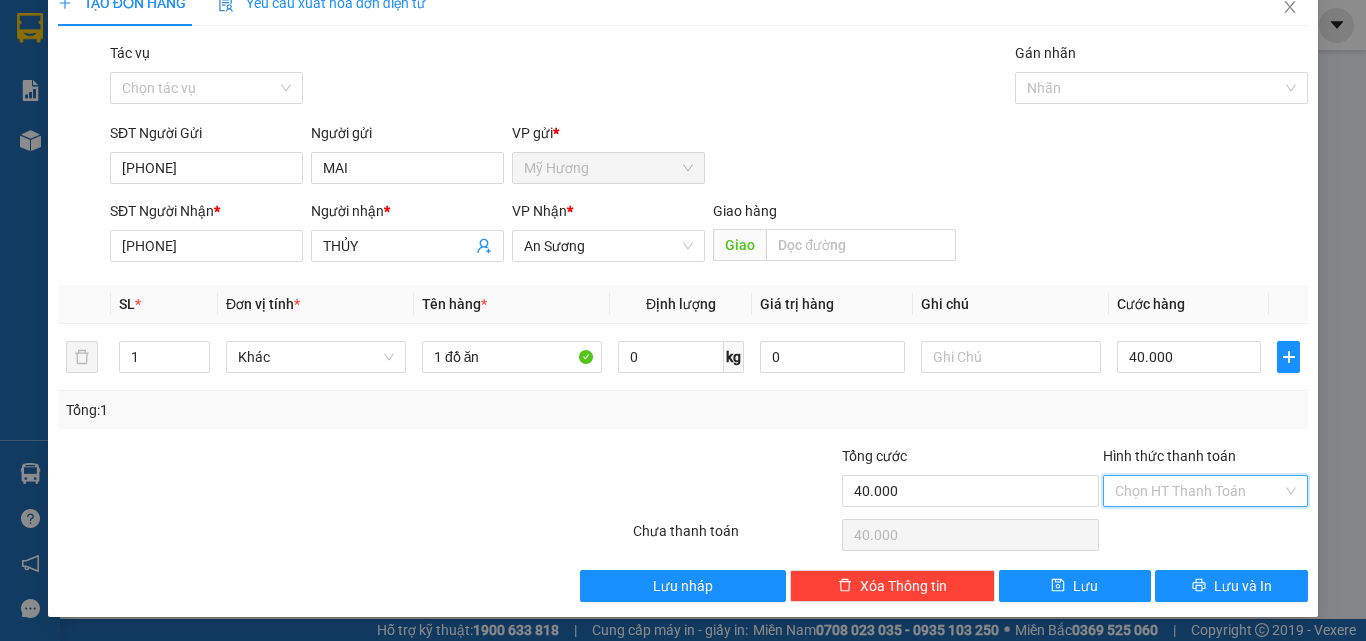 click on "Hình thức thanh toán" at bounding box center [1198, 491] 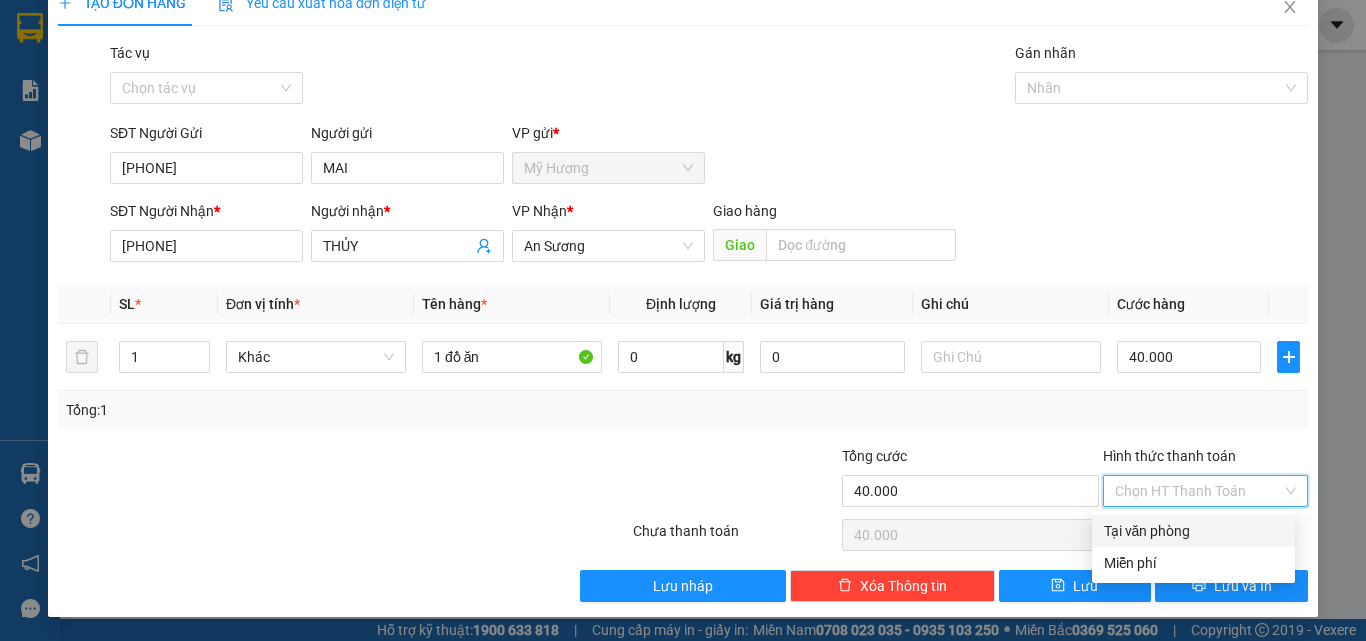 click on "Tại văn phòng" at bounding box center (1193, 531) 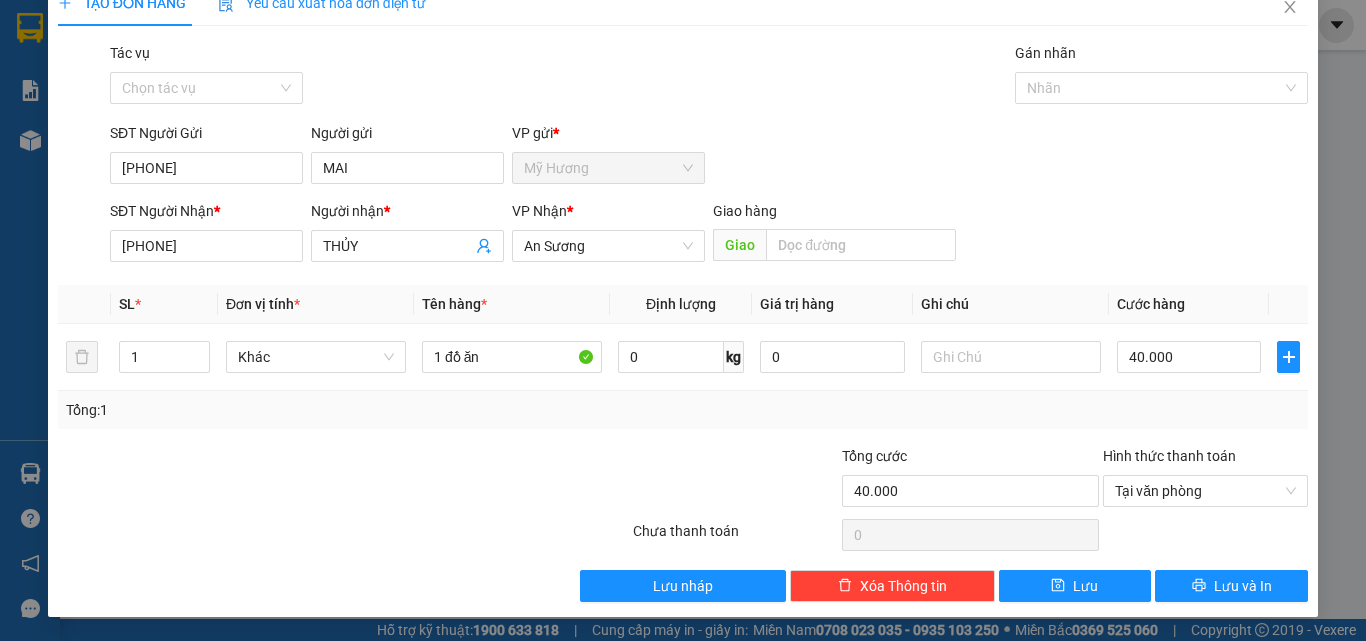 click on "SĐT Người Gửi [PHONE] Người gửi MAI VP gửi  * Mỹ Hương SĐT Người Nhận  * [PHONE] Người nhận  * THỦY VP Nhận  * An Sương Giao hàng Giao SL  * Đơn vị tính  * Tên hàng  * Định lượng Giá trị hàng Ghi chú Cước hàng                   1 Khác 1 đồ ăn 0 kg 0 40.000 Tổng:  1 Tổng cước 40.000 Hình thức thanh toán Tại văn phòng Số tiền thu trước 0 Tại văn phòng Chưa thanh toán 0 Lưu nháp Xóa Thông tin Lưu Lưu và In 1 đồ ăn  Tại văn phòng Miễn phí Tại văn phòng Miễn phí" at bounding box center (683, 298) 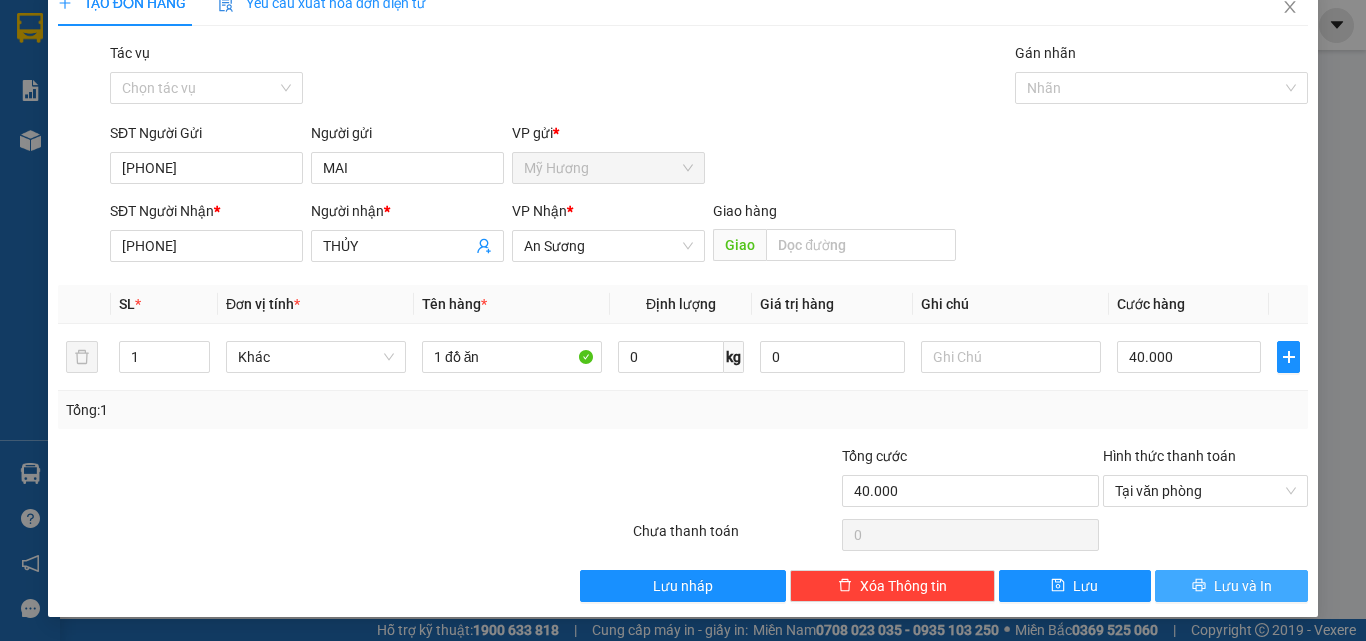 click on "Lưu và In" at bounding box center [1243, 586] 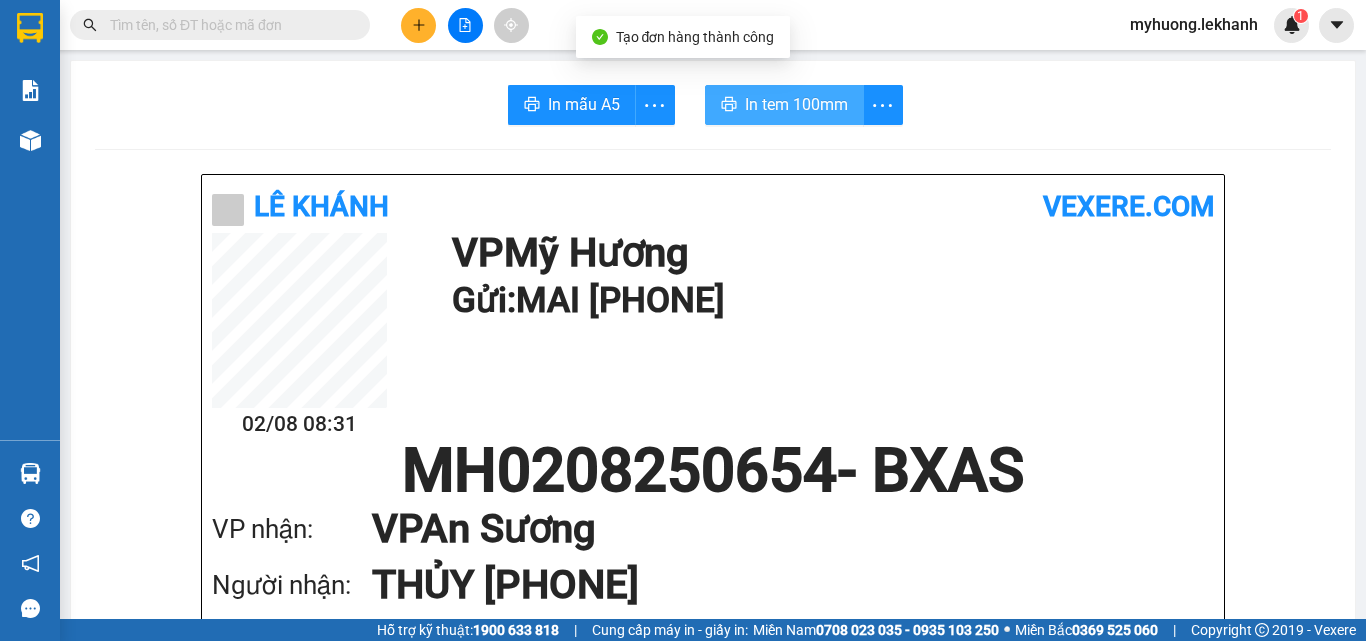 click on "In tem 100mm" at bounding box center (796, 104) 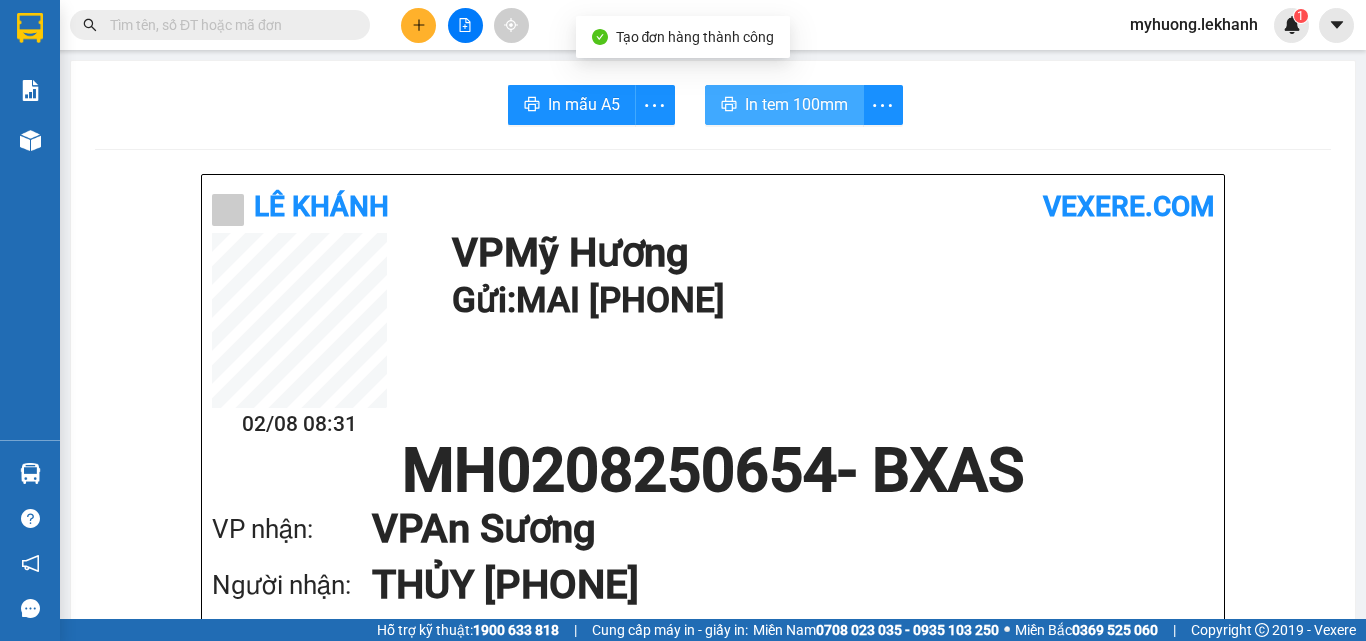 scroll, scrollTop: 0, scrollLeft: 0, axis: both 